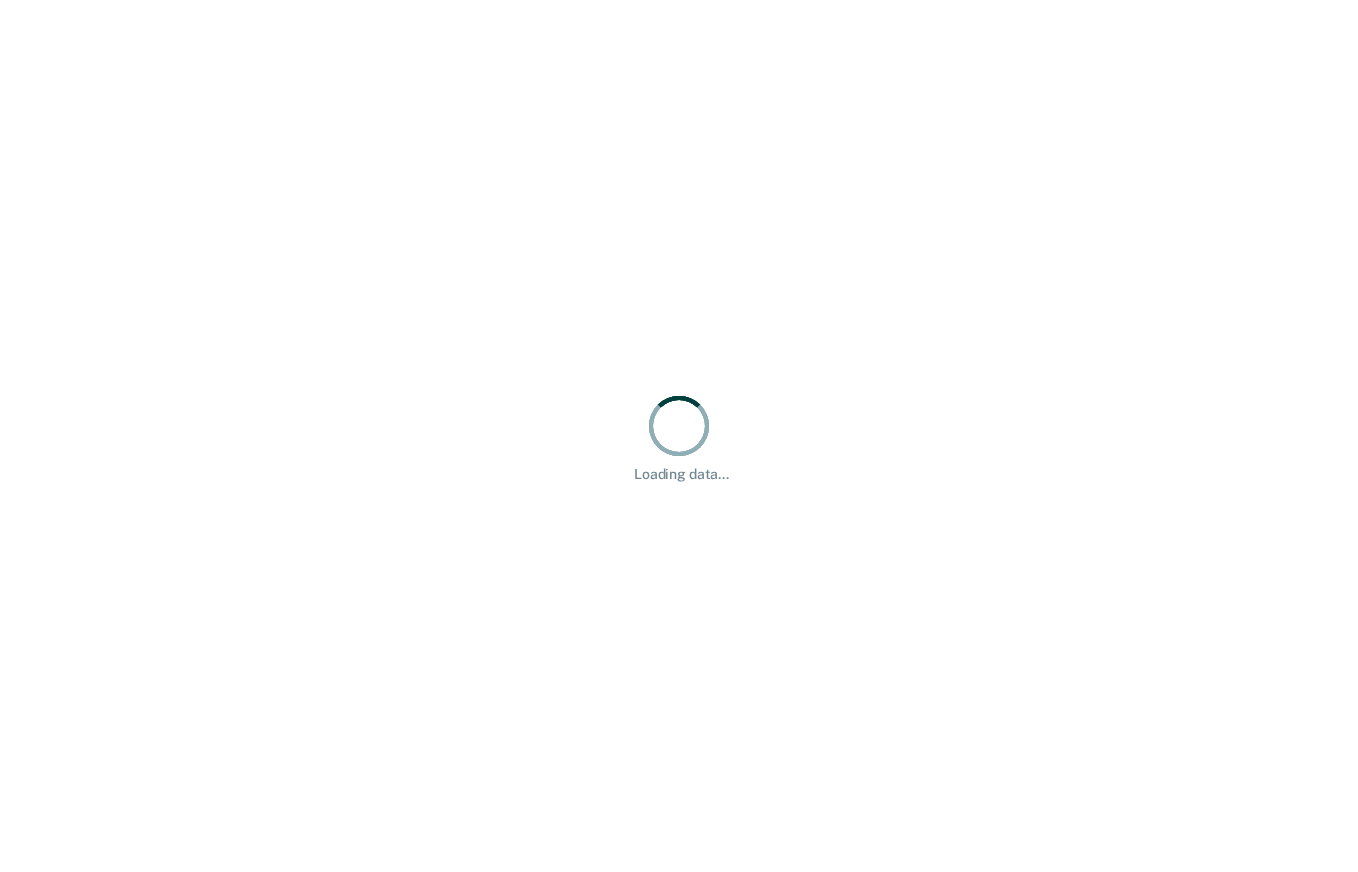 scroll, scrollTop: 0, scrollLeft: 0, axis: both 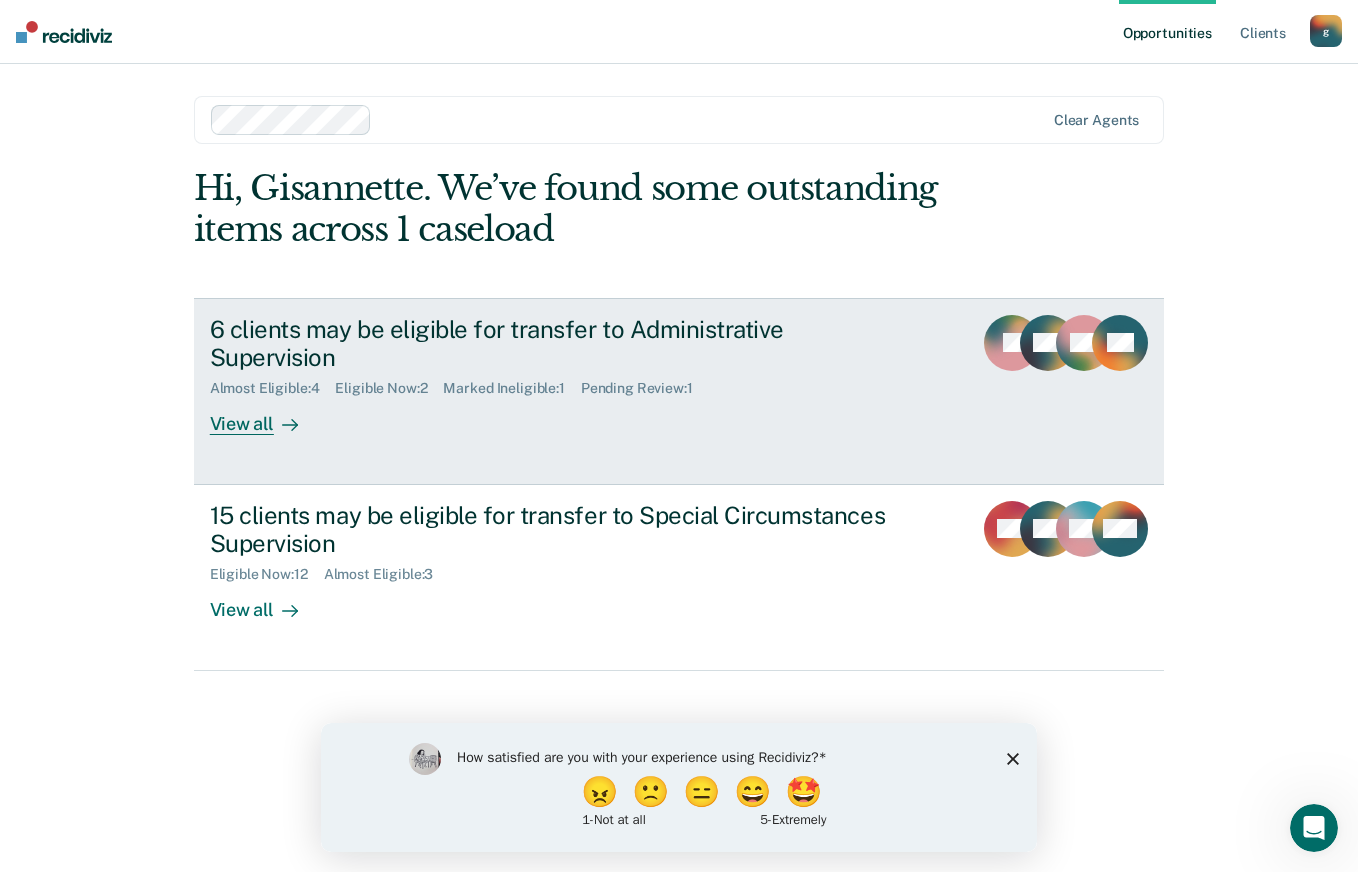 click on "Almost Eligible :  4 Eligible Now :  2 Marked Ineligible :  1 Pending Review :  1" at bounding box center (561, 384) 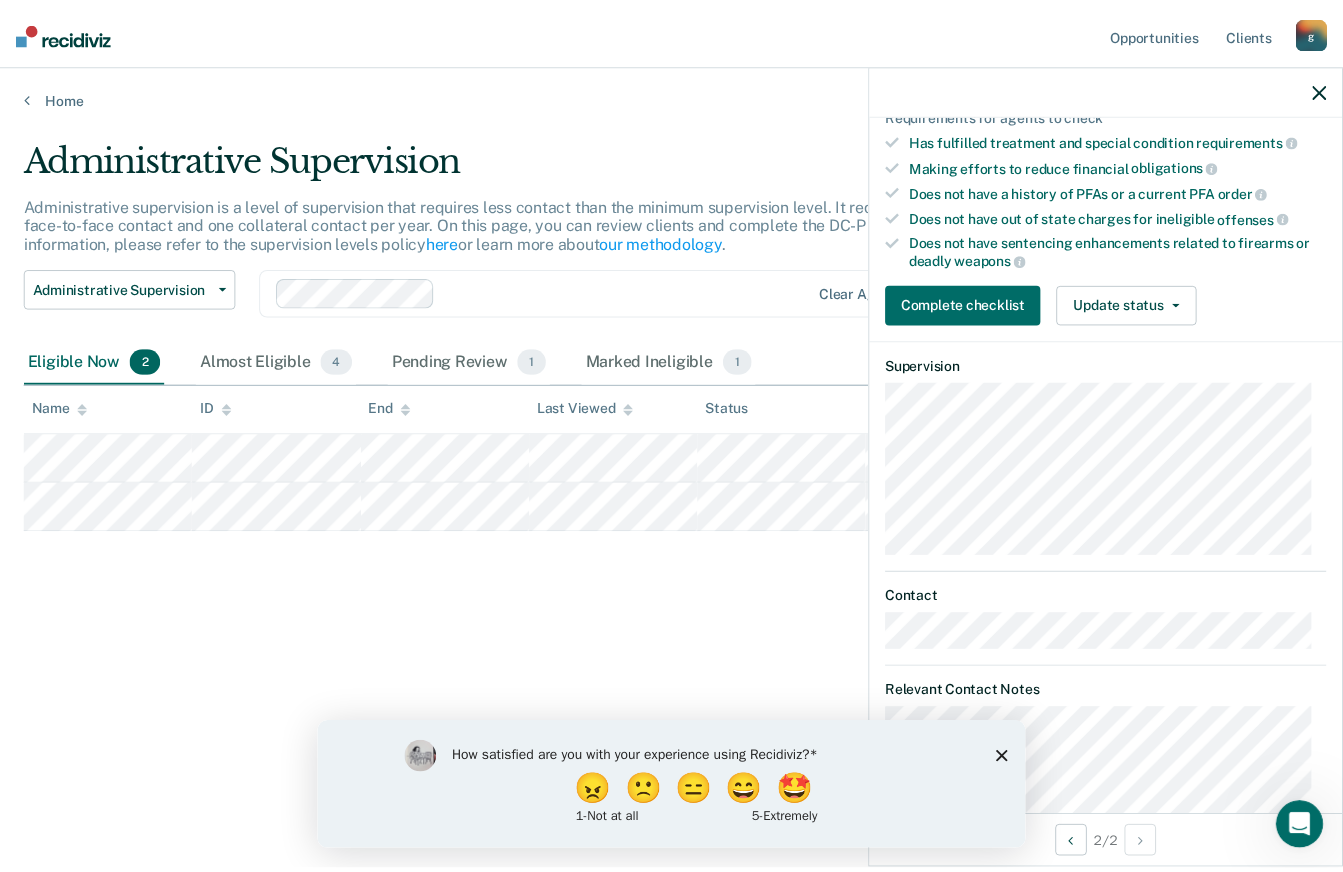 scroll, scrollTop: 348, scrollLeft: 0, axis: vertical 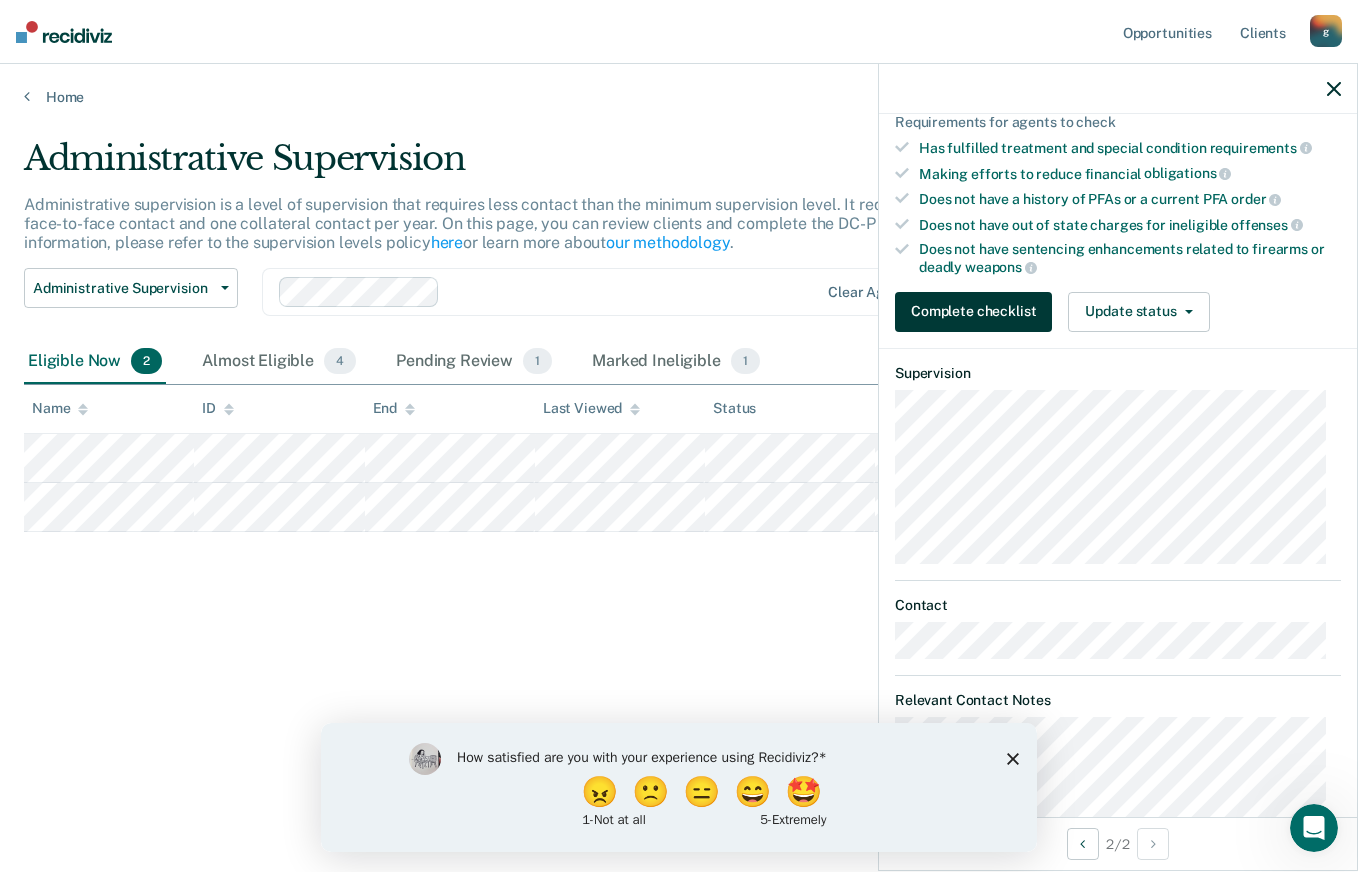 click on "Complete checklist" at bounding box center (973, 312) 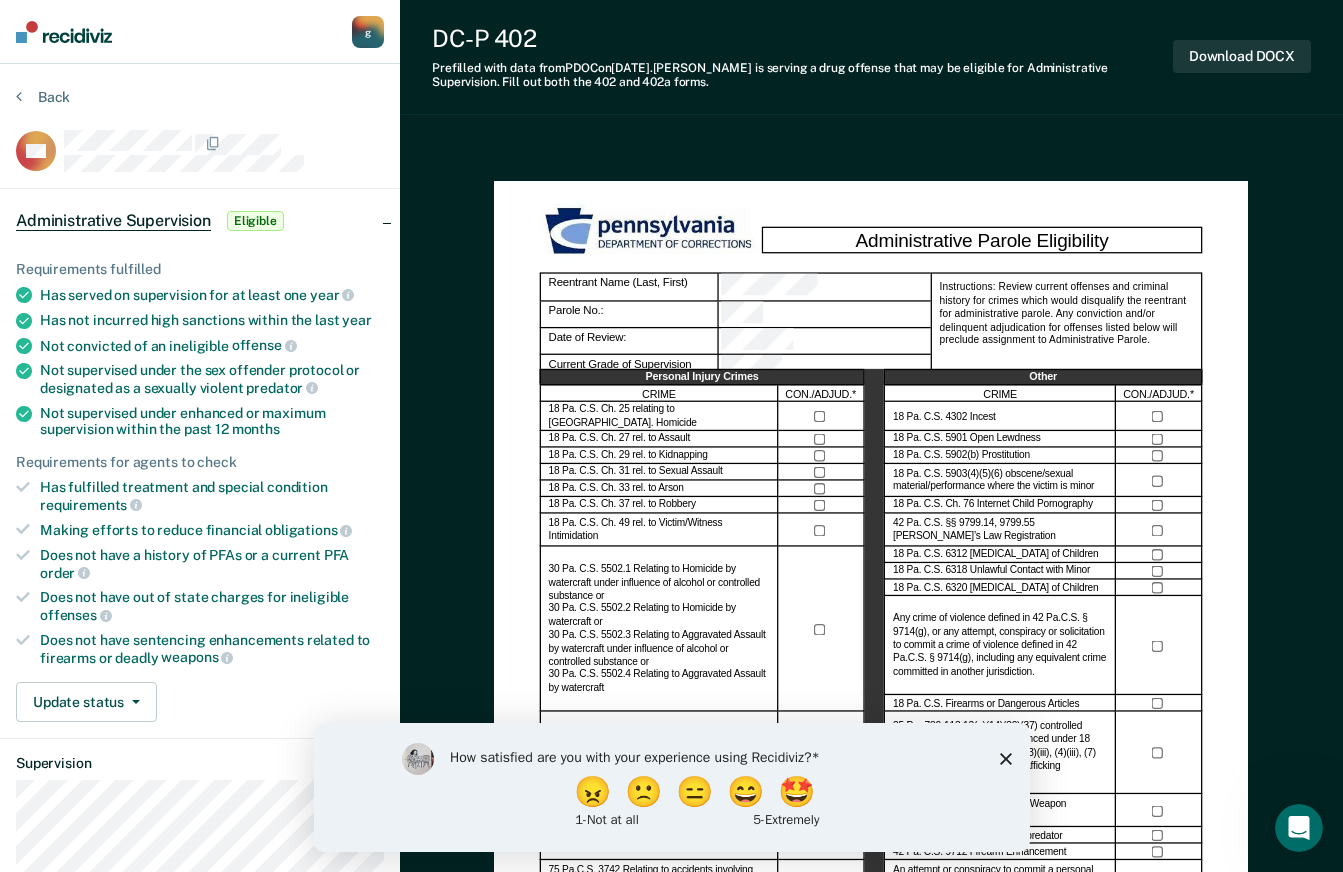click 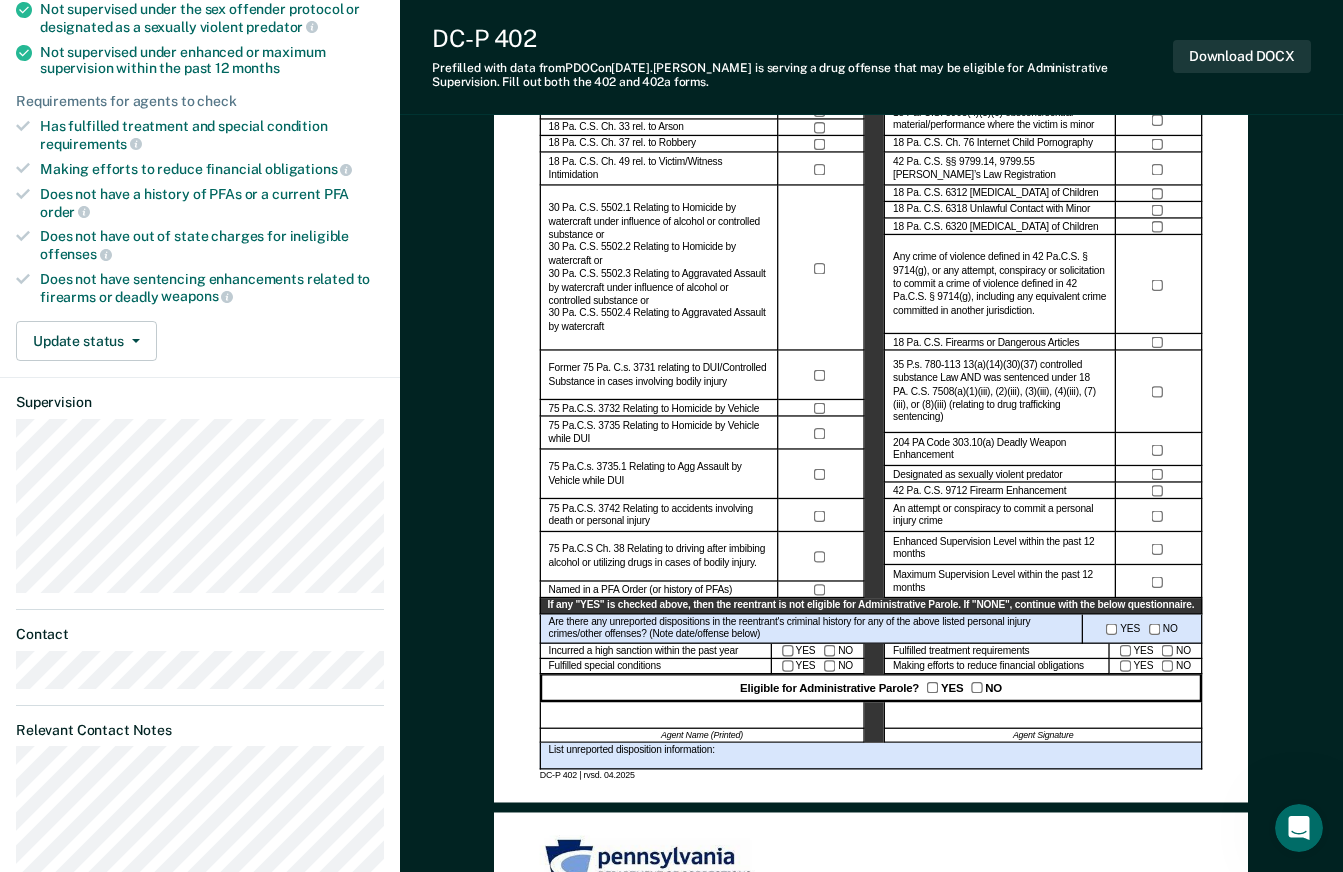 scroll, scrollTop: 347, scrollLeft: 0, axis: vertical 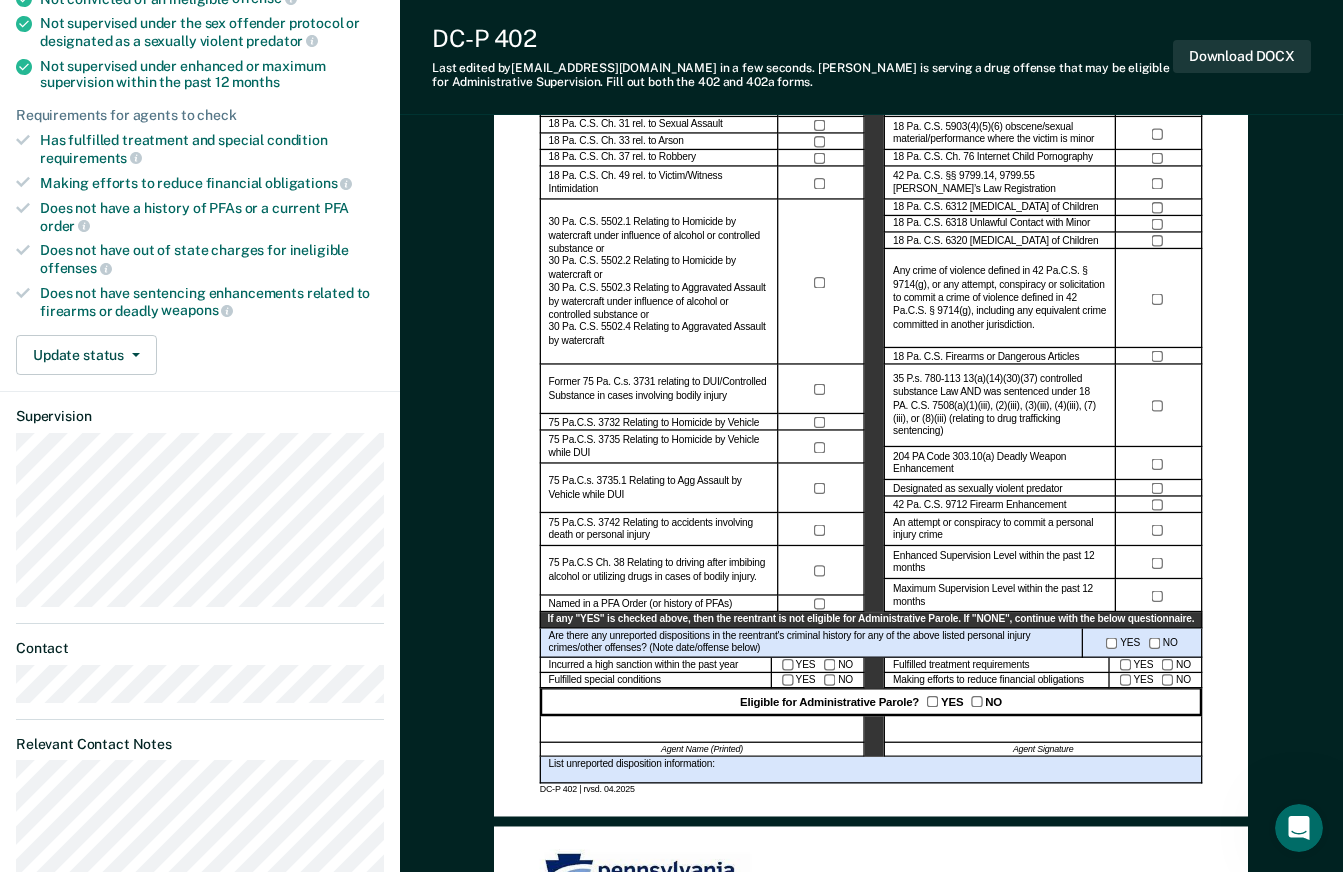 click on "Administrative Parole Eligibility Reentrant Name (Last, First) Parole No.: Date of Review: Current Grade of Supervision Instructions: Review current offenses and criminal history for crimes which would disqualify the reentrant for administrative parole. Any conviction and/or delinquent adjudication for offenses listed below will preclude assignment to Administrative Parole. Personal Injury Crimes CRIME CON./ADJUD.* 18 Pa. C.S. Ch. 25 relating to [GEOGRAPHIC_DATA]. Homicide 18 Pa. C.S. Ch. 27 rel. to Assault 18 Pa. C.S. Ch. 29 rel. to Kidnapping 18 Pa. C.S. Ch. 31 rel. to Sexual Assault 18 Pa. C.S. Ch. 33 rel. to Arson 18 Pa. C.S. Ch. 37 rel. to Robbery 18 Pa. C.S. Ch. 49 rel. to Victim/Witness Intimidation Former 75 Pa. C.s. 3731 relating to DUI/Controlled Substance in cases involving bodily injury 75 Pa.C.S. 3732 Relating to Homicide by Vehicle 75 Pa.C.S. 3735 Relating to Homicide by Vehicle while DUI 75 Pa.C.s. 3735.1 Relating to Agg Assault by Vehicle while DUI Named in a PFA Order (or history of PFAs) Other CRIME YES" at bounding box center [871, 886] 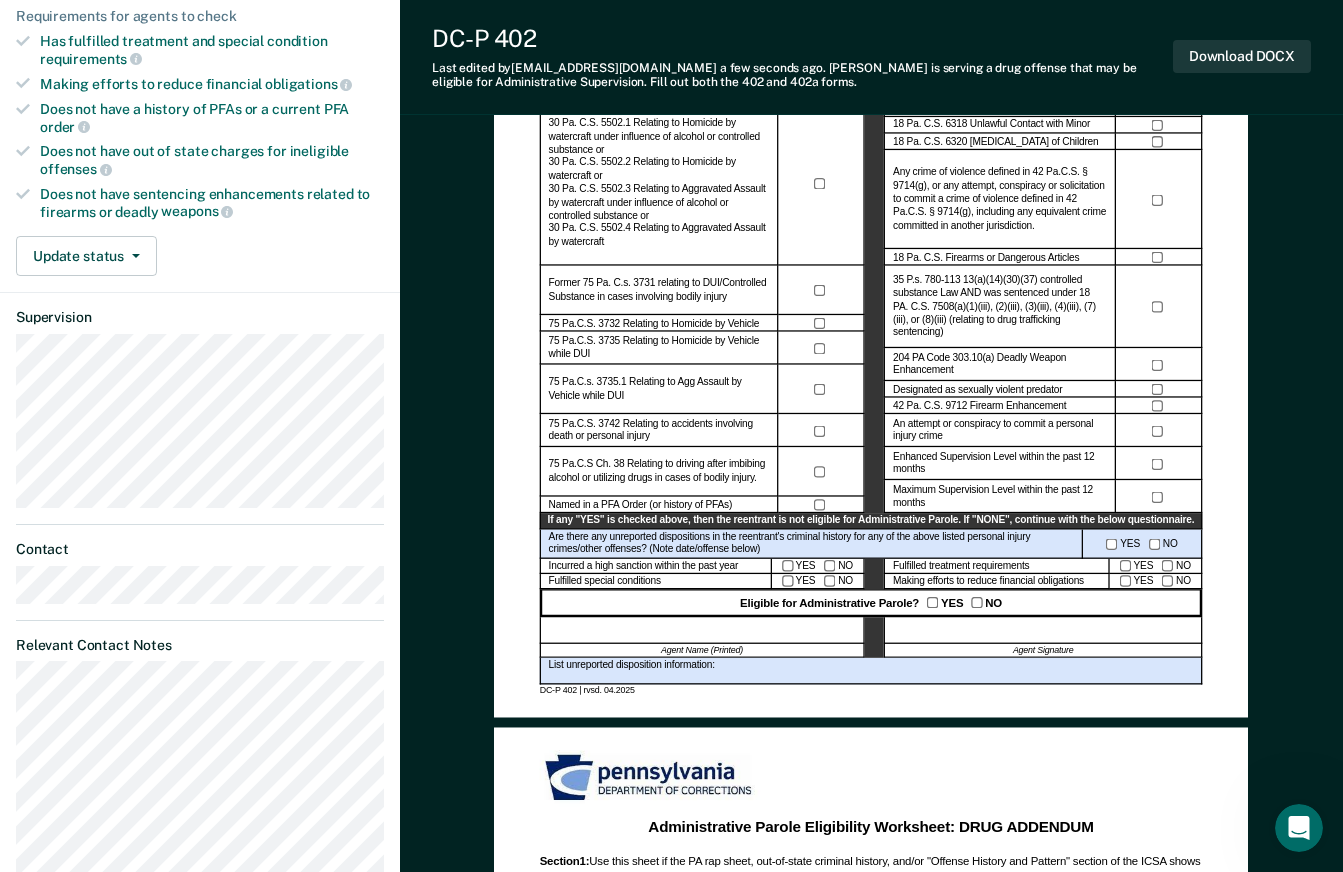 scroll, scrollTop: 447, scrollLeft: 0, axis: vertical 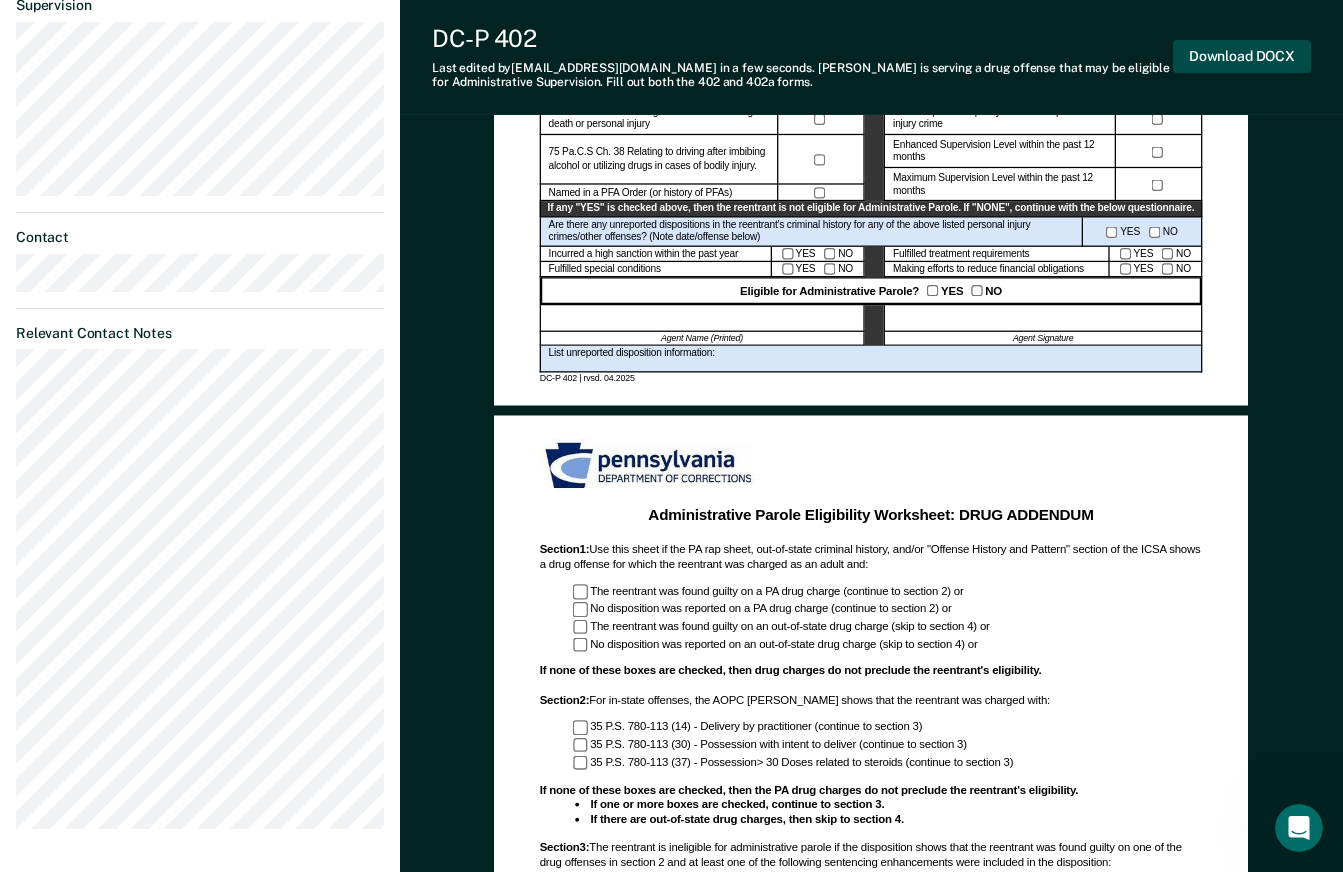 click on "Download DOCX" at bounding box center (1242, 56) 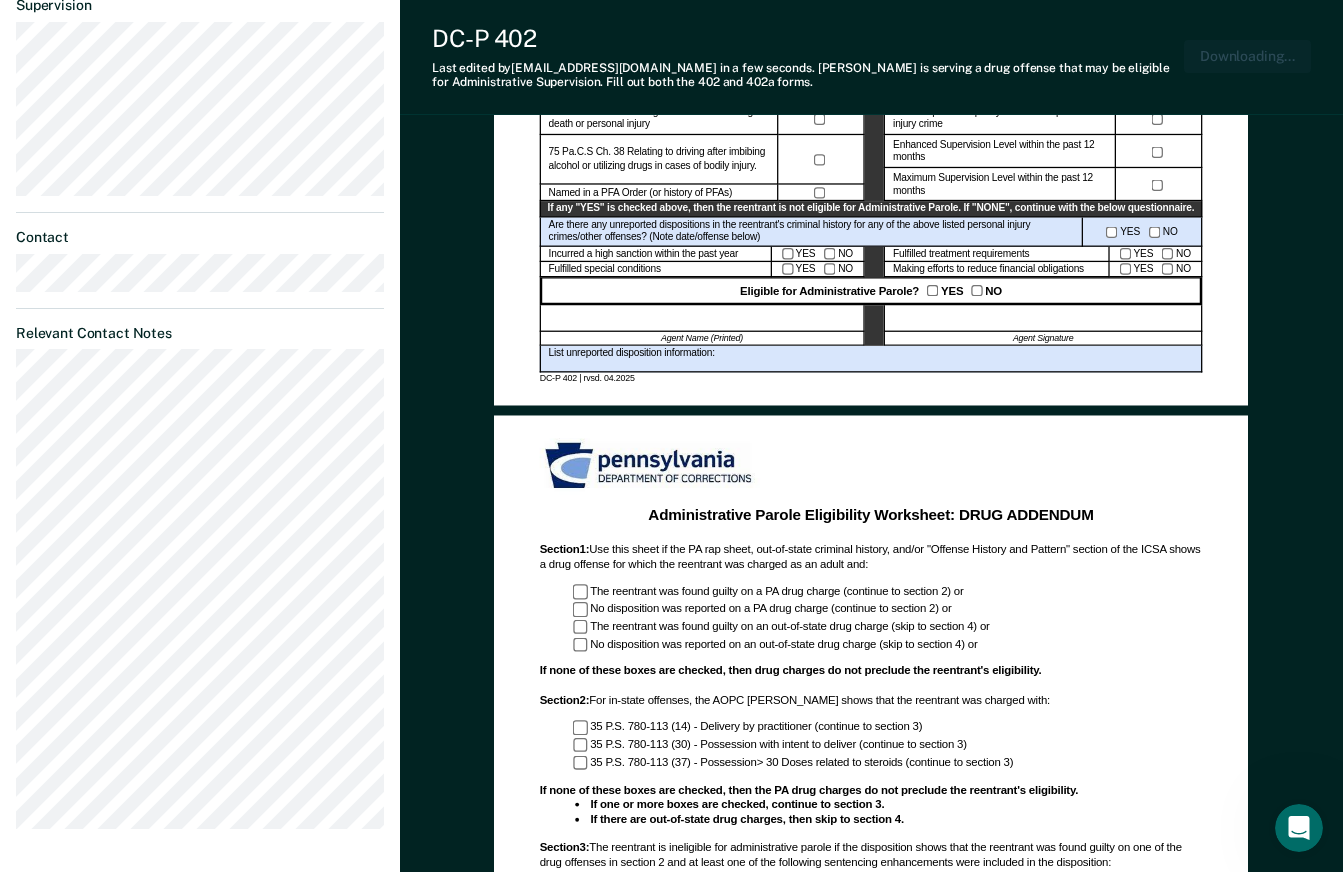 scroll, scrollTop: 855, scrollLeft: 0, axis: vertical 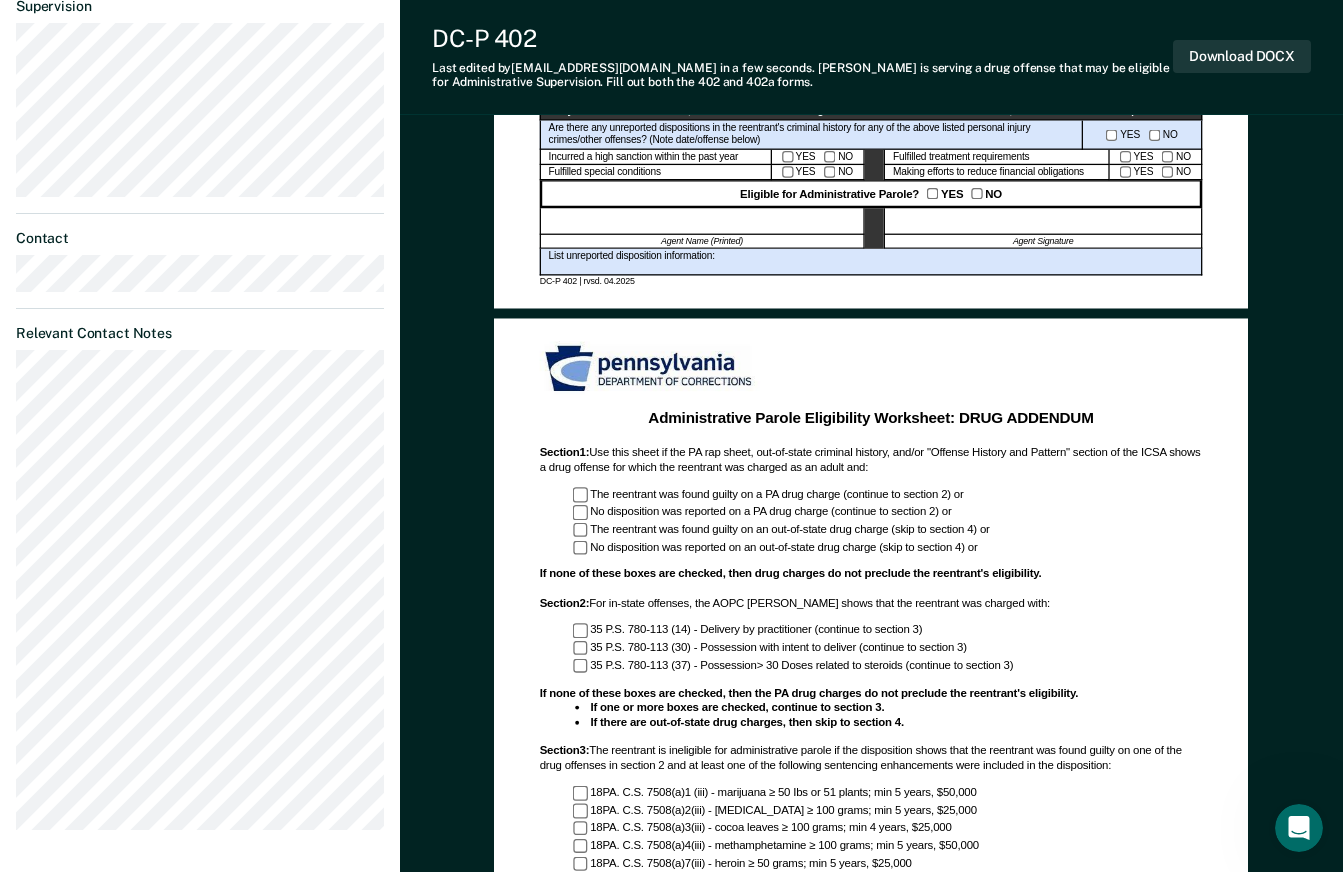 click on "Administrative Parole Eligibility Reentrant Name (Last, First) Parole No.: Date of Review: Current Grade of Supervision Instructions: Review current offenses and criminal history for crimes which would disqualify the reentrant for administrative parole. Any conviction and/or delinquent adjudication for offenses listed below will preclude assignment to Administrative Parole. Personal Injury Crimes CRIME CON./ADJUD.* 18 Pa. C.S. Ch. 25 relating to [GEOGRAPHIC_DATA]. Homicide 18 Pa. C.S. Ch. 27 rel. to Assault 18 Pa. C.S. Ch. 29 rel. to Kidnapping 18 Pa. C.S. Ch. 31 rel. to Sexual Assault 18 Pa. C.S. Ch. 33 rel. to Arson 18 Pa. C.S. Ch. 37 rel. to Robbery 18 Pa. C.S. Ch. 49 rel. to Victim/Witness Intimidation Former 75 Pa. C.s. 3731 relating to DUI/Controlled Substance in cases involving bodily injury 75 Pa.C.S. 3732 Relating to Homicide by Vehicle 75 Pa.C.S. 3735 Relating to Homicide by Vehicle while DUI 75 Pa.C.s. 3735.1 Relating to Agg Assault by Vehicle while DUI Named in a PFA Order (or history of PFAs) Other CRIME YES" at bounding box center [871, 378] 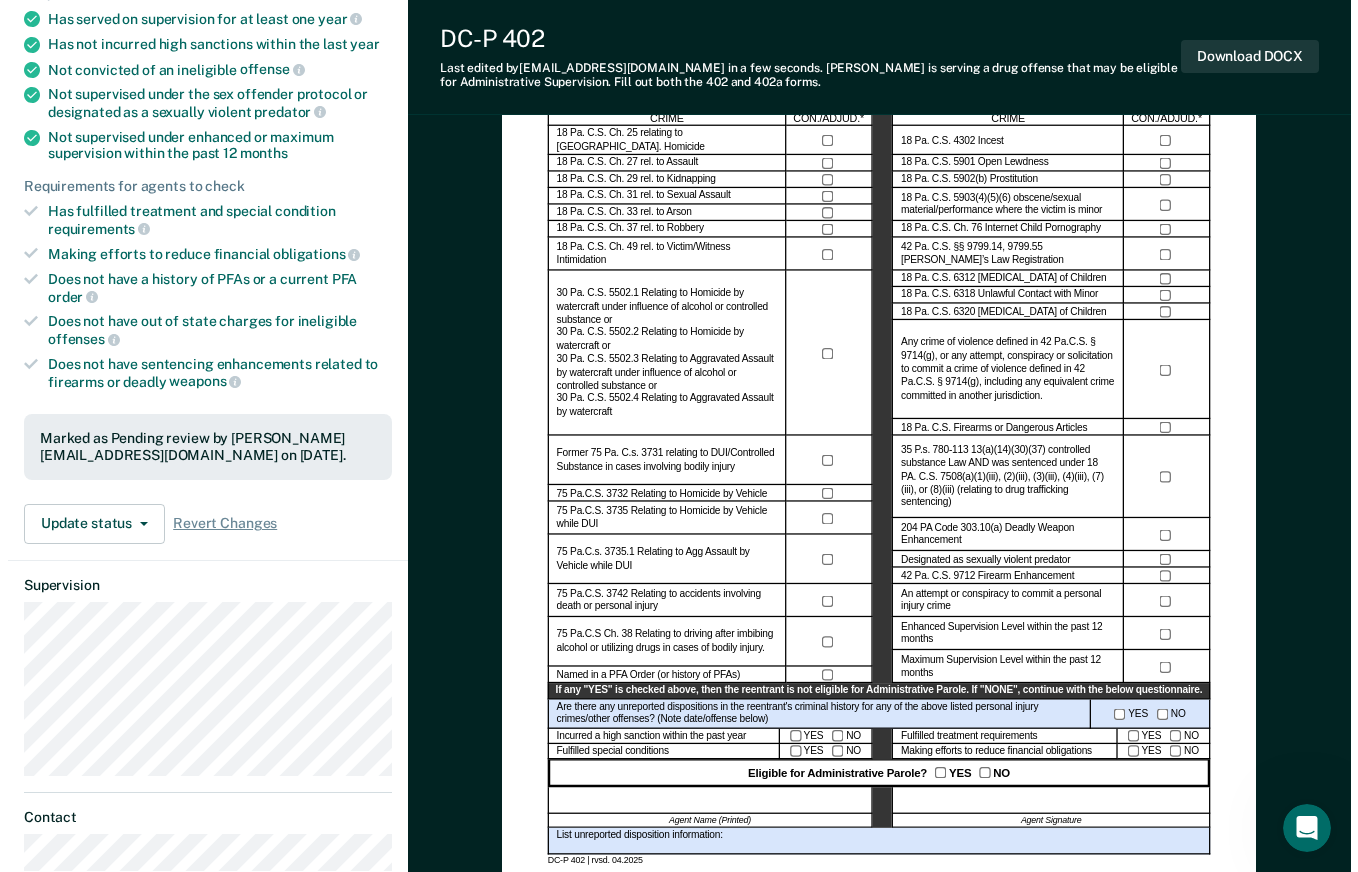 scroll, scrollTop: 0, scrollLeft: 0, axis: both 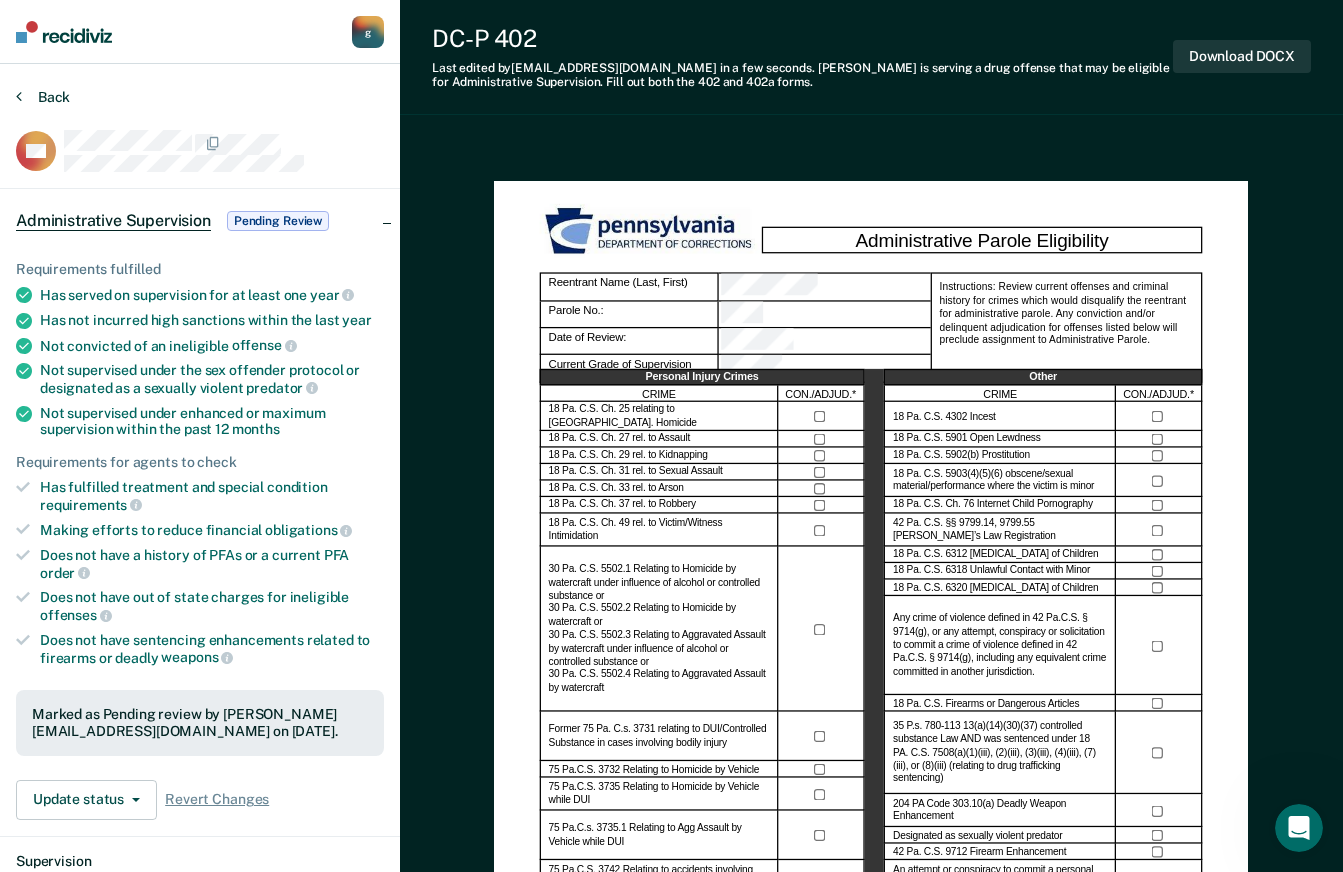 click on "Back" at bounding box center (43, 97) 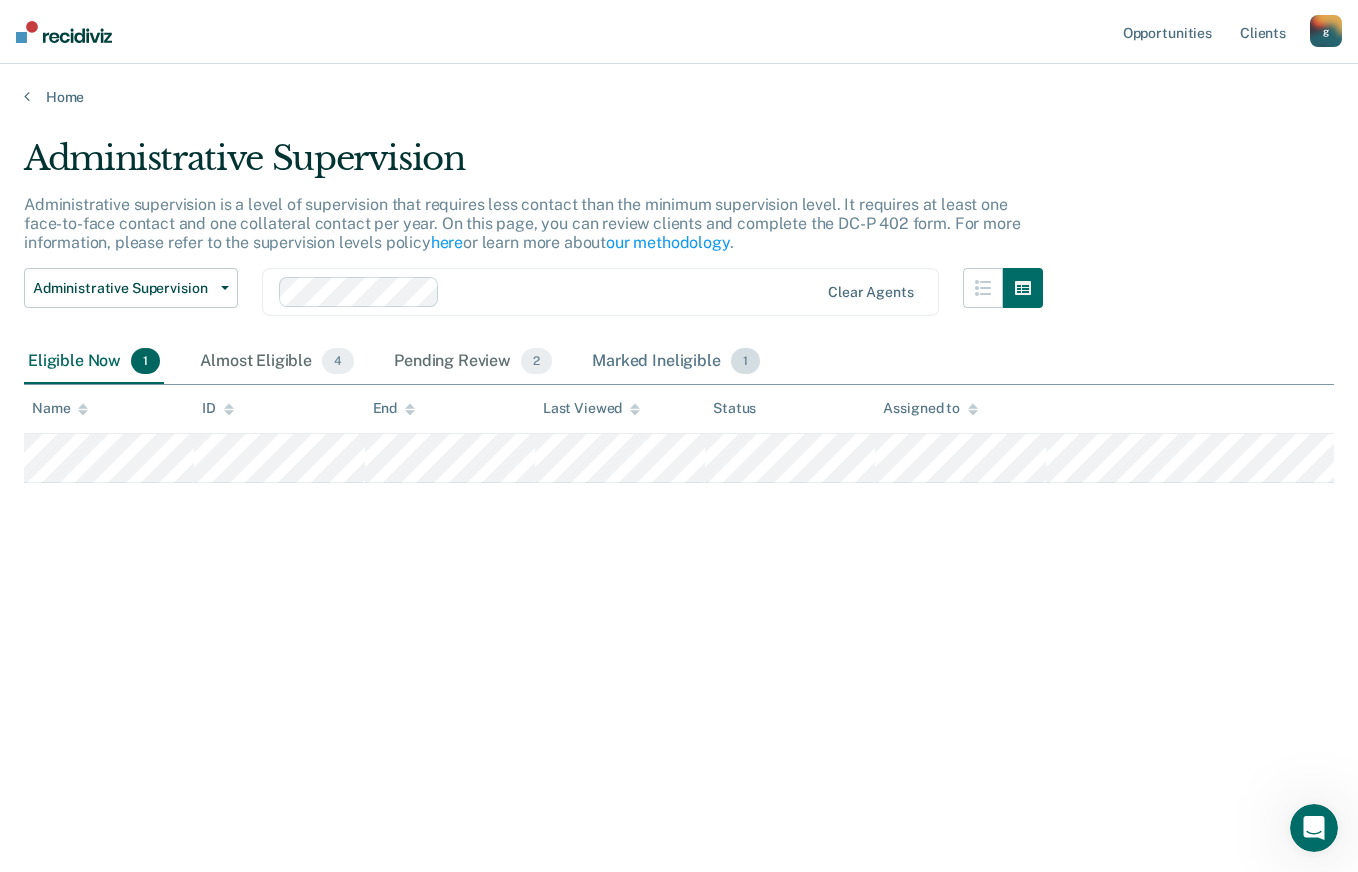 click on "Marked Ineligible 1" at bounding box center [676, 362] 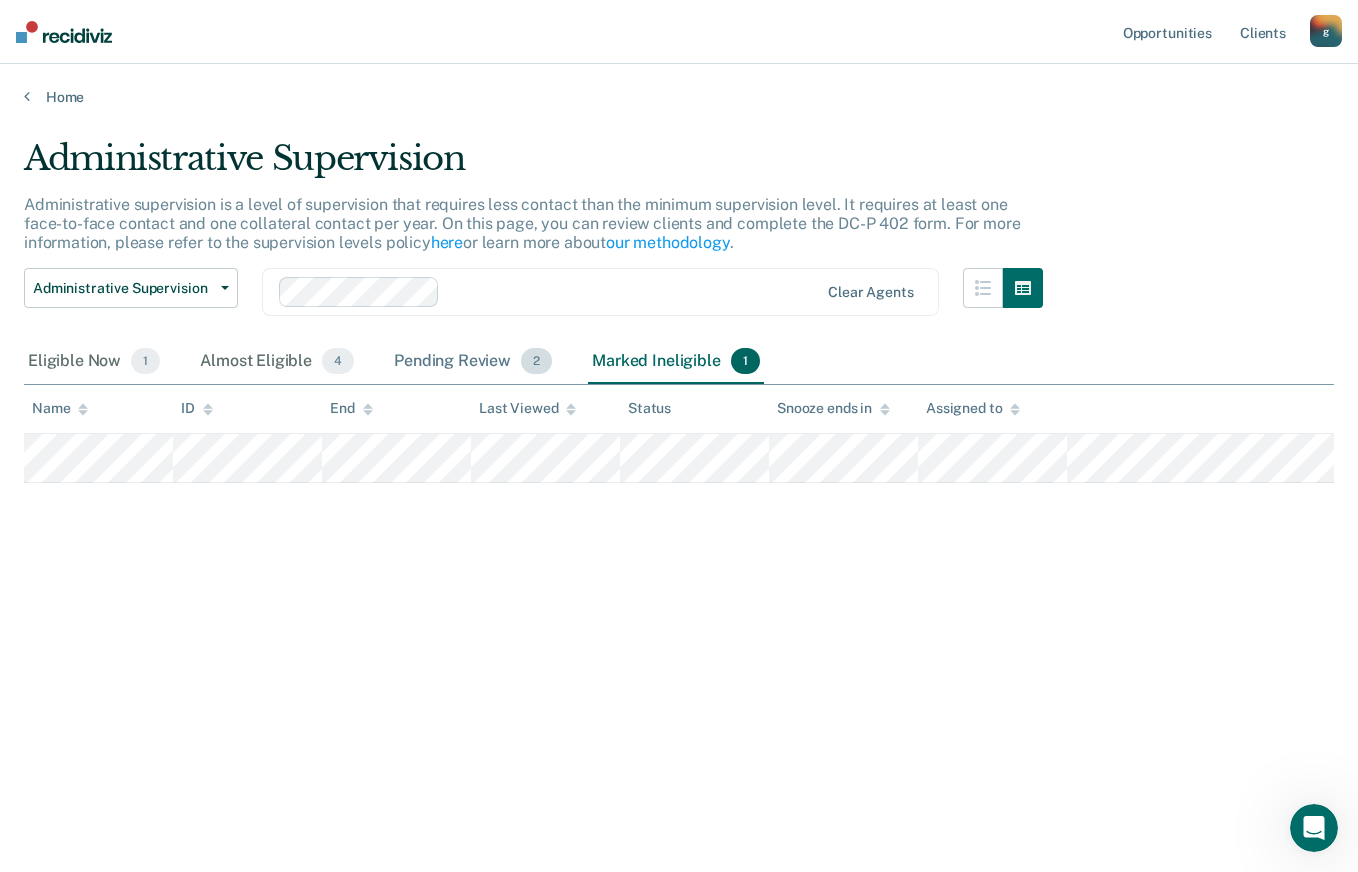 click on "Pending Review 2" at bounding box center (473, 362) 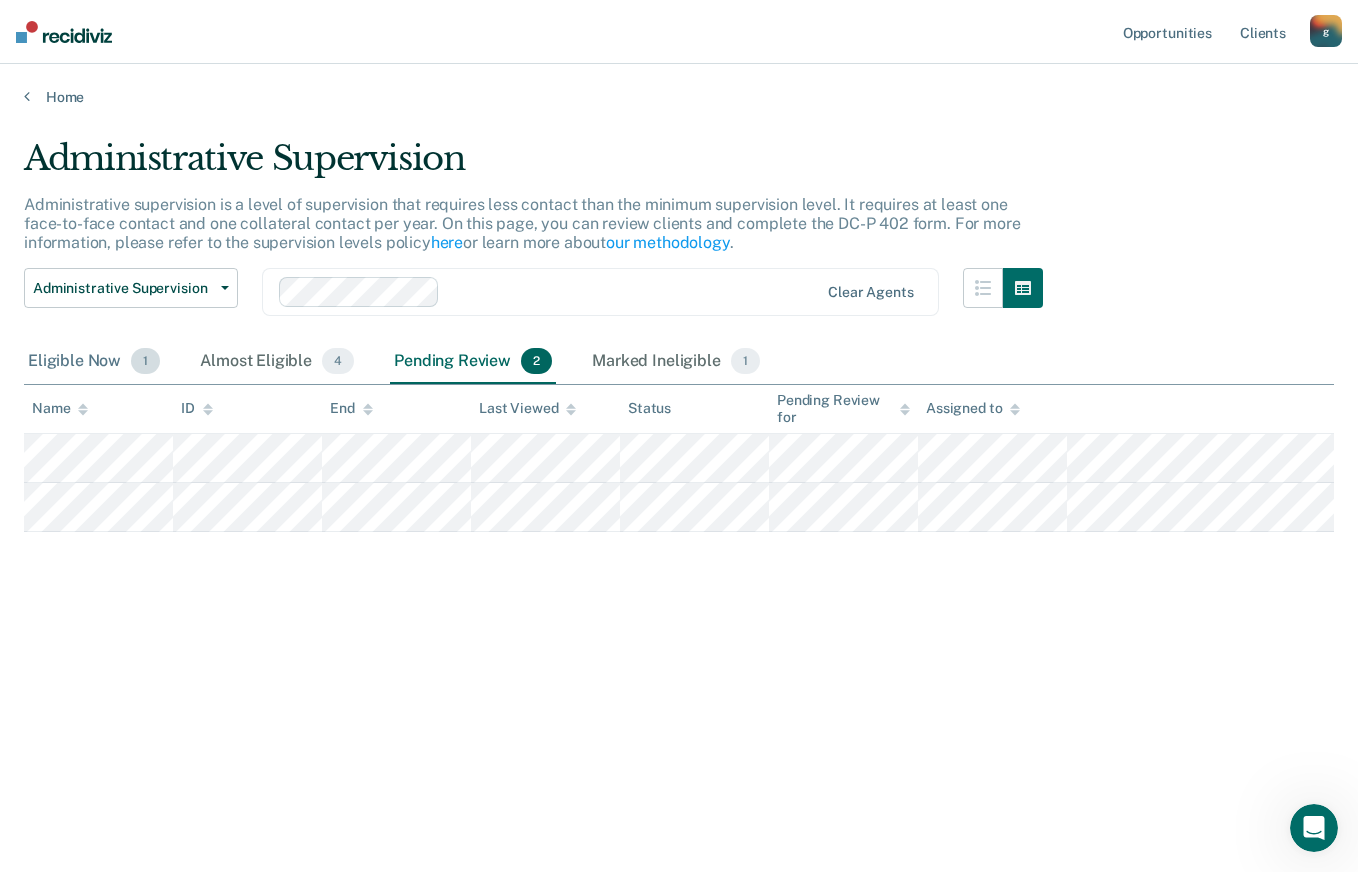 click on "Eligible Now 1" at bounding box center (94, 362) 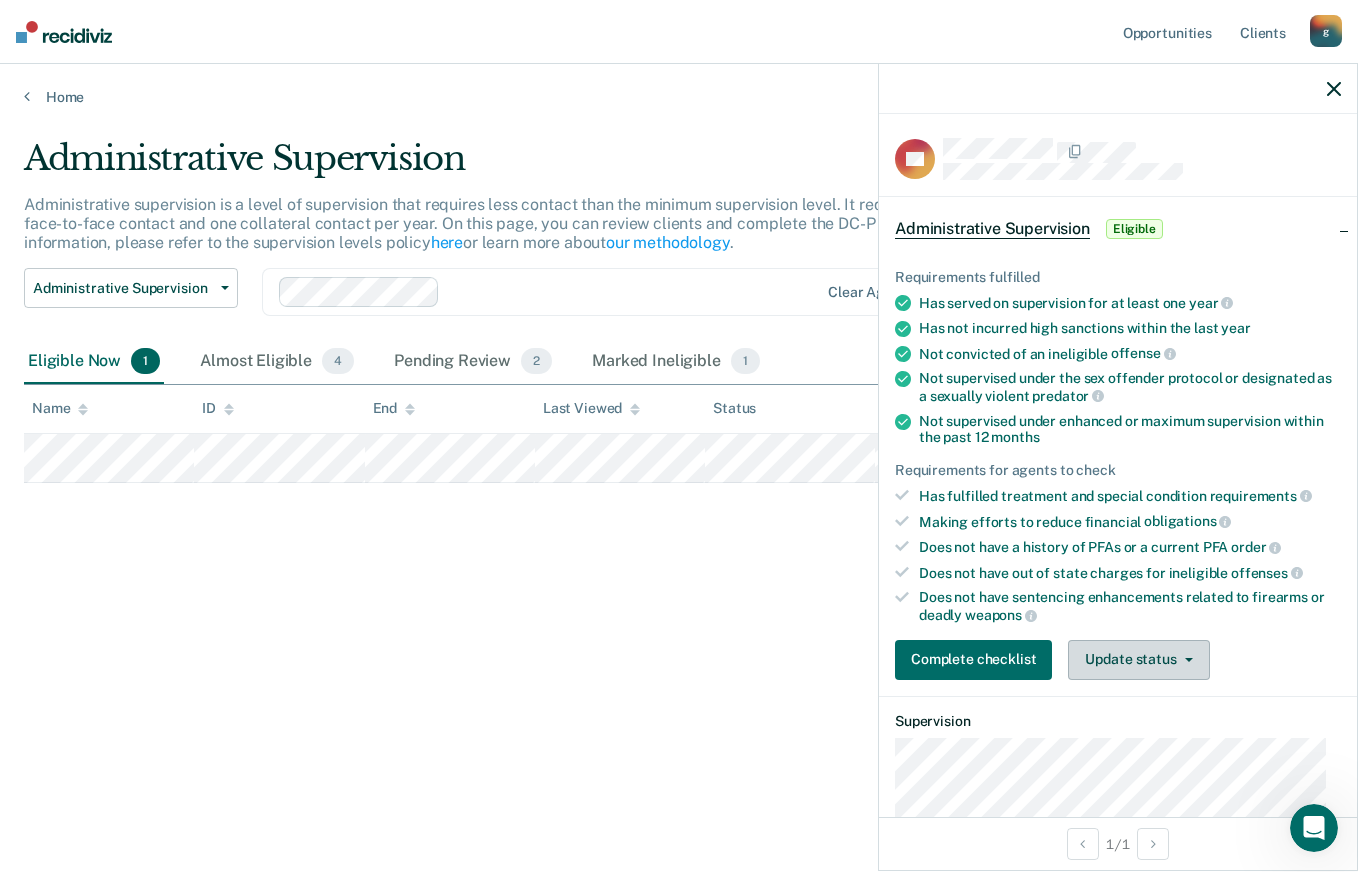 click on "Update status" at bounding box center [1138, 660] 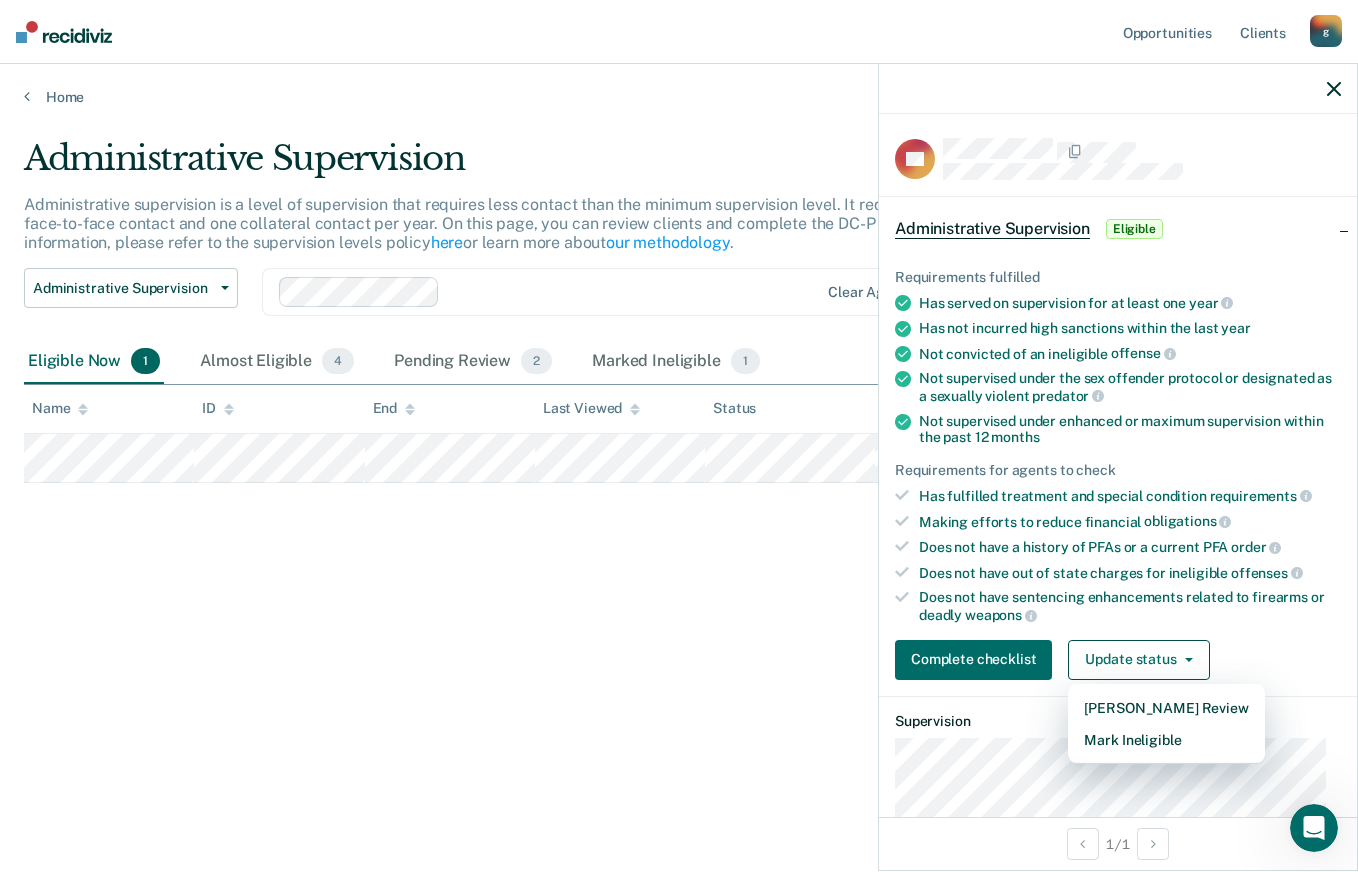 click on "Requirements fulfilled Has served on supervision for at least one   year   Has not incurred high sanctions within the last   year Not convicted of an ineligible   offense   Not supervised under the sex offender protocol or designated as a sexually violent   predator   Not supervised under enhanced or maximum supervision within the past 12   months Requirements for agents to check Has fulfilled treatment and special condition   requirements   Making efforts to reduce financial   obligations	   Does not have a history of PFAs or a current PFA order     Does not have out of state charges for ineligible   offenses   Does not have sentencing enhancements related to firearms or deadly   weapons   Complete checklist Update status Mark Pending Review Mark Ineligible" at bounding box center (1118, 466) 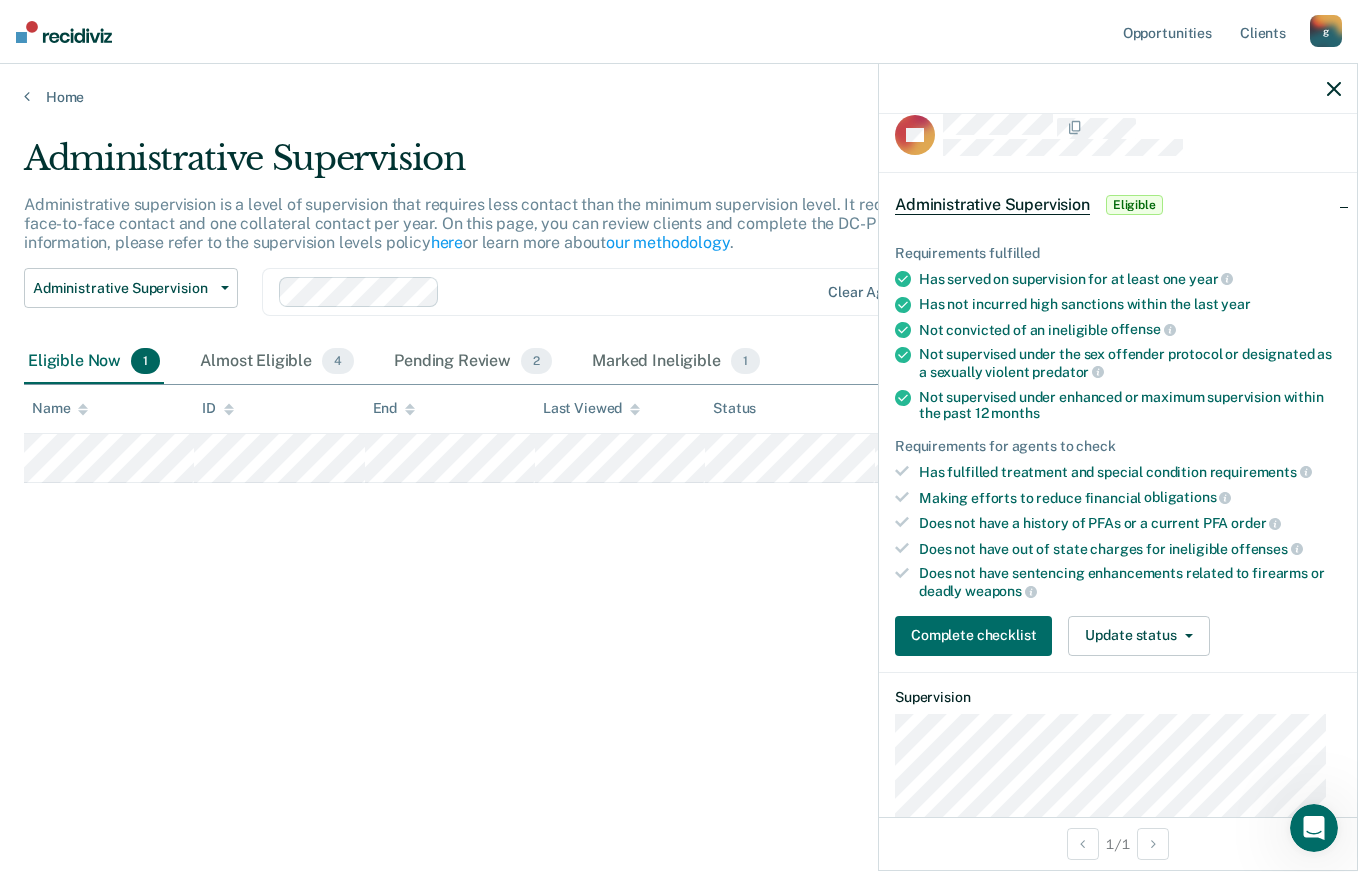 scroll, scrollTop: 0, scrollLeft: 0, axis: both 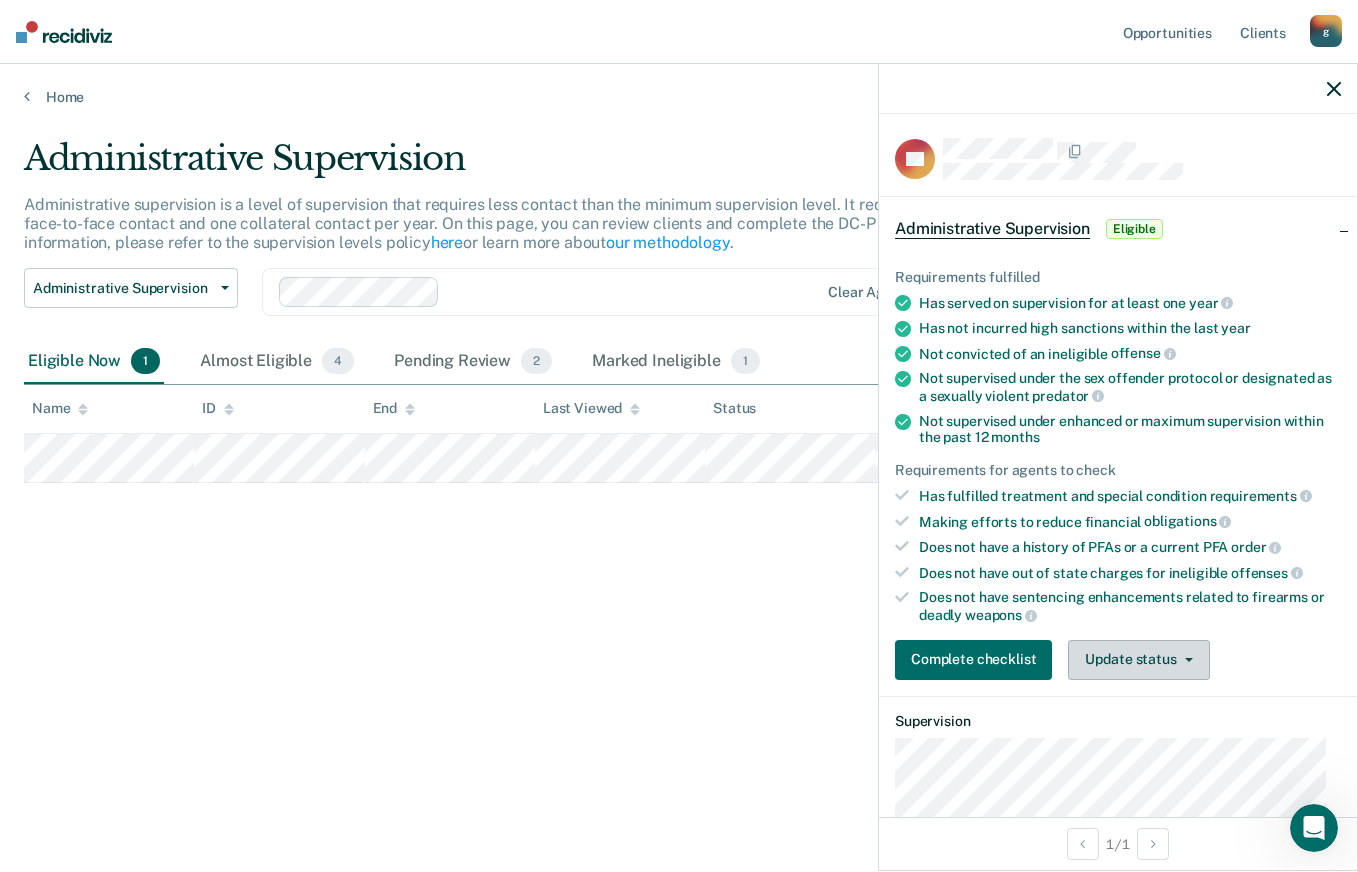 click 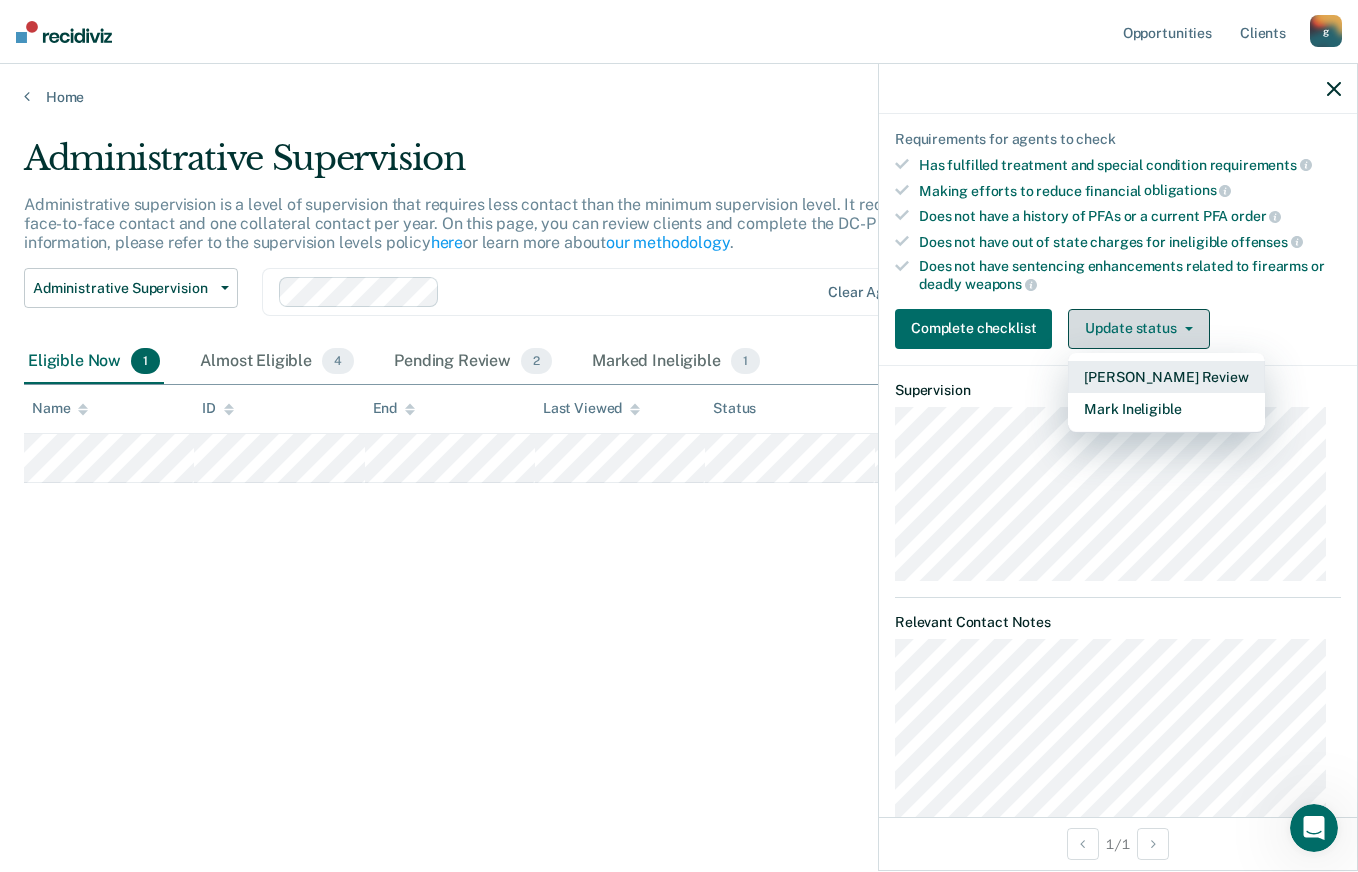 scroll, scrollTop: 381, scrollLeft: 0, axis: vertical 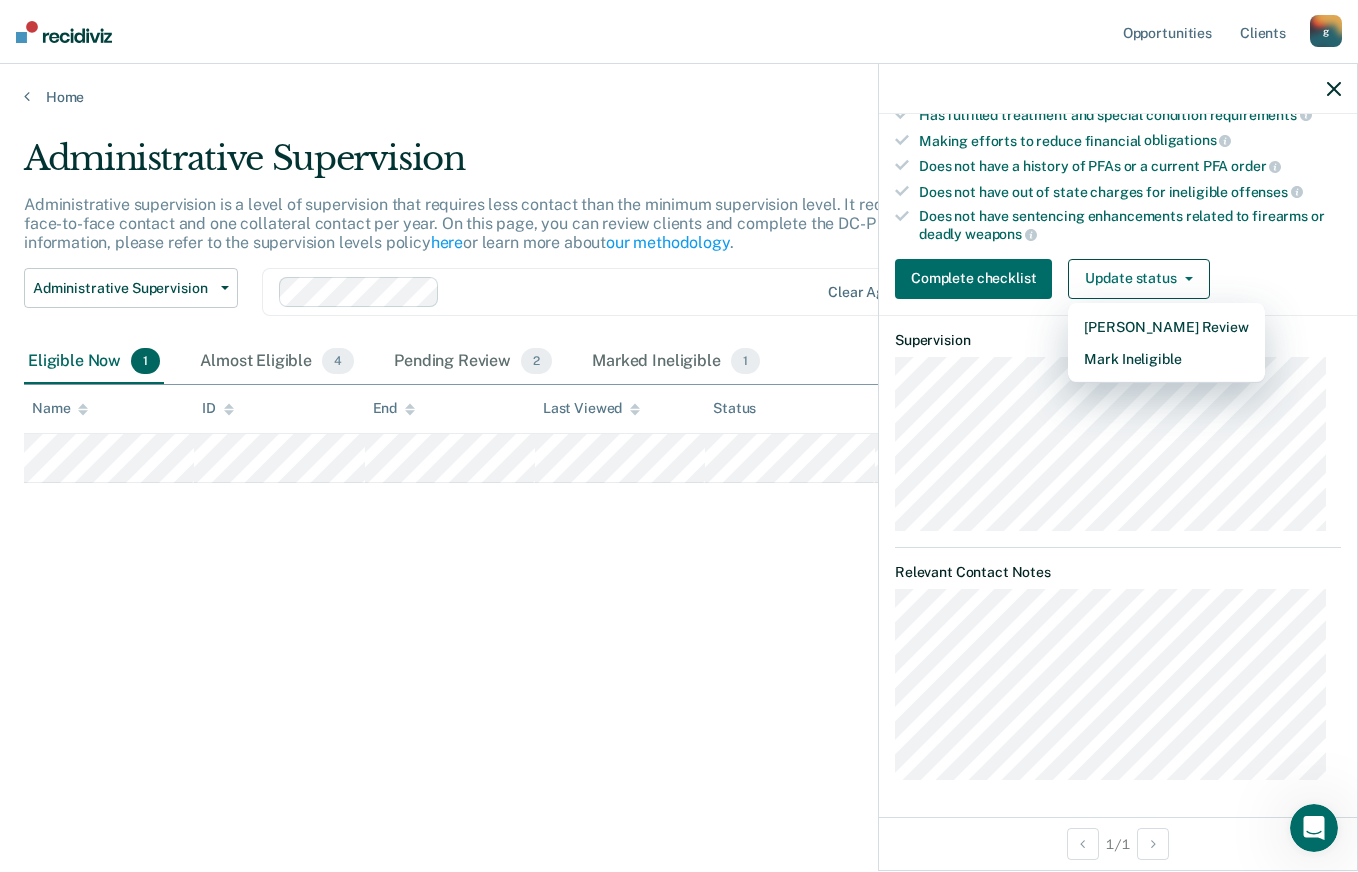 click 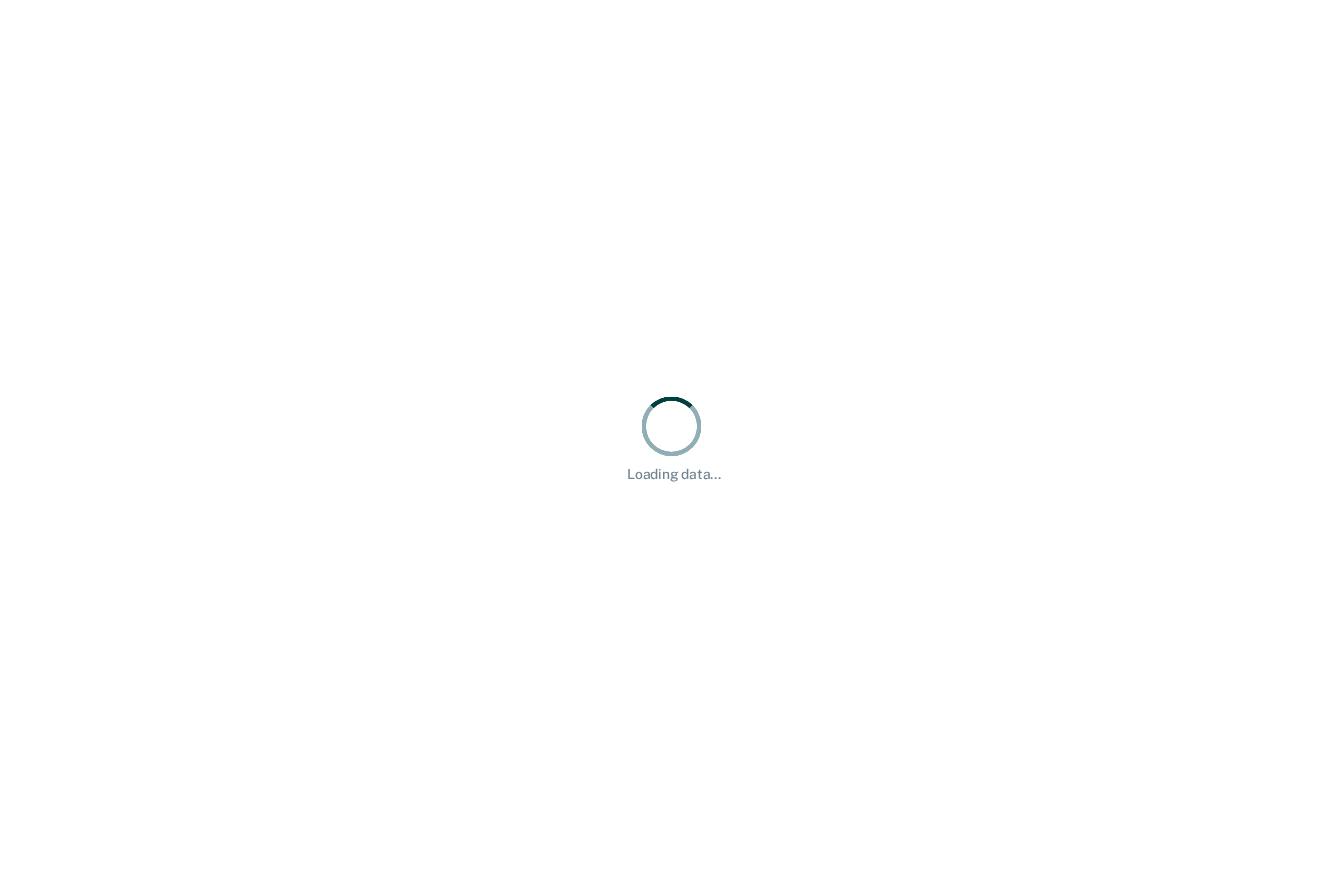 scroll, scrollTop: 0, scrollLeft: 0, axis: both 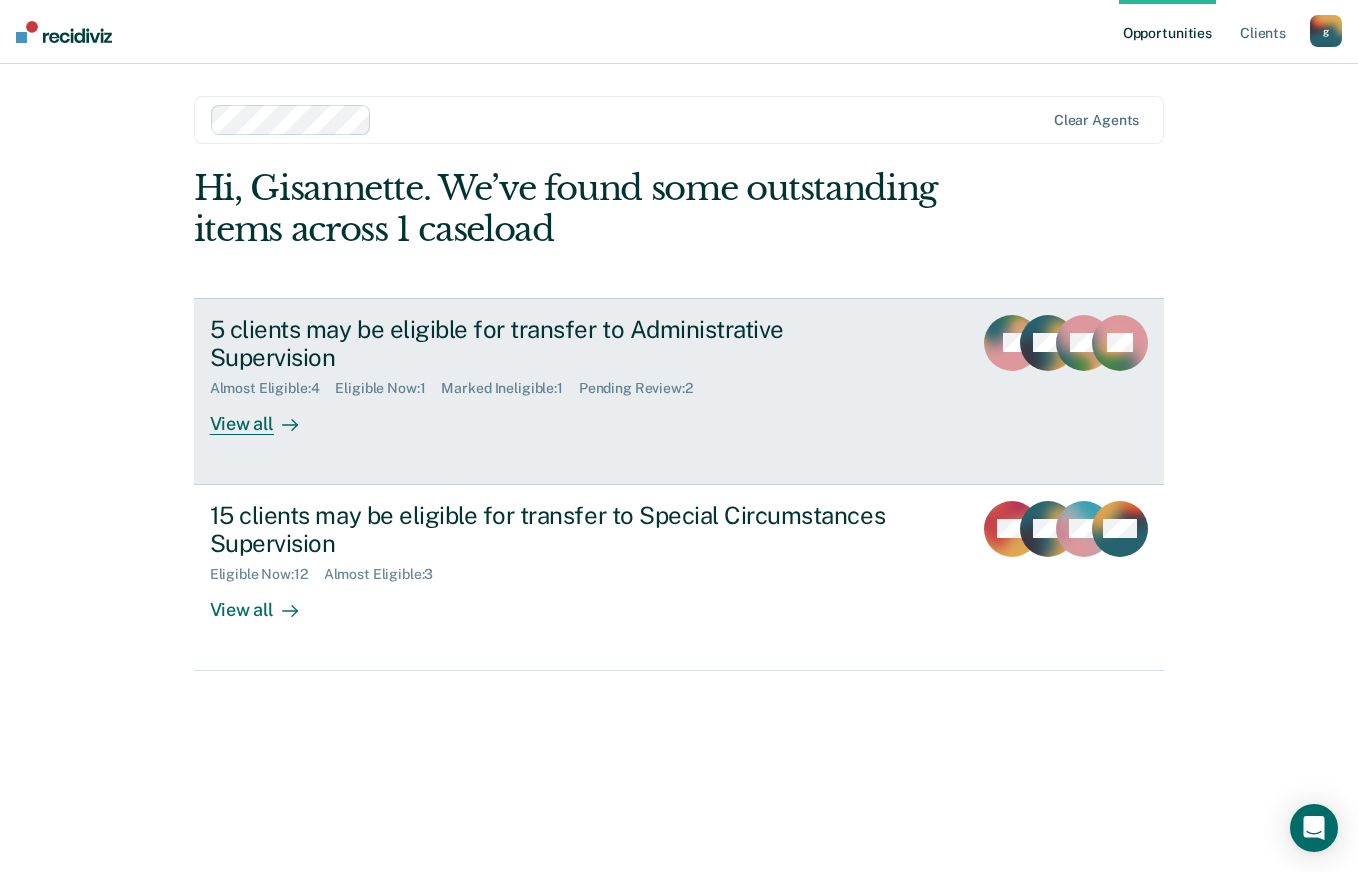 click on "5 clients may be eligible for transfer to Administrative Supervision" at bounding box center (561, 344) 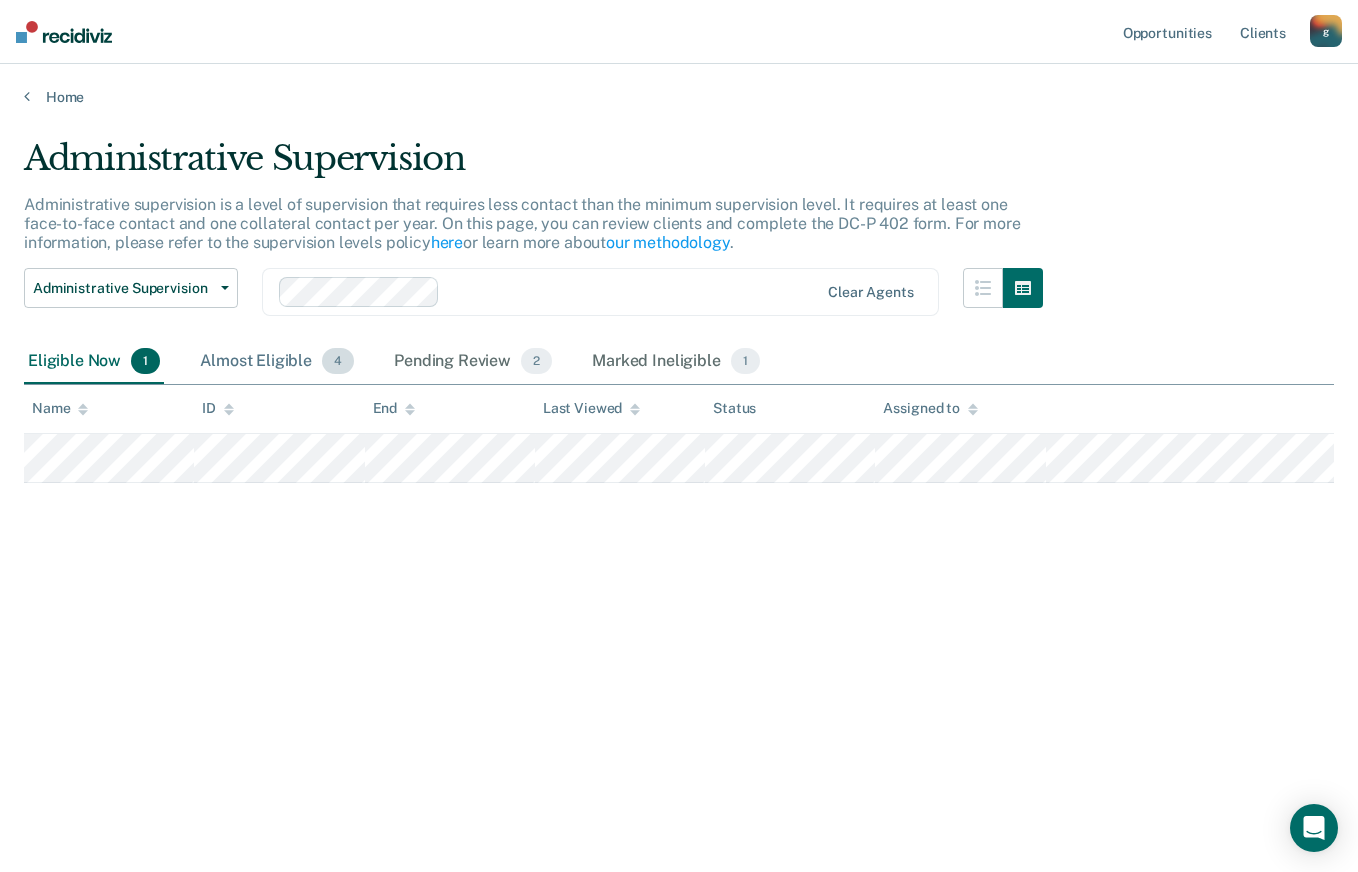 click on "Almost Eligible 4" at bounding box center [277, 362] 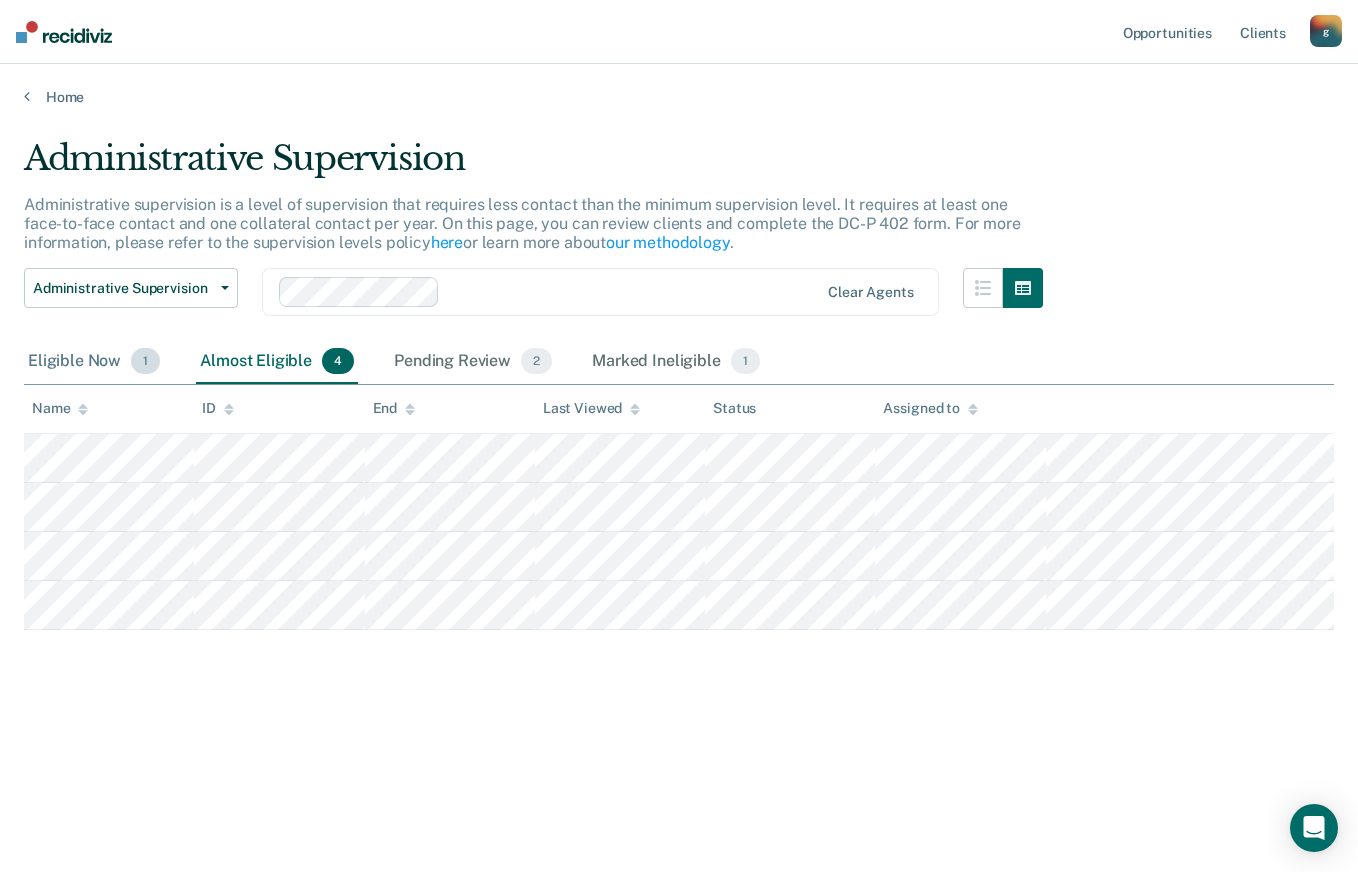 click on "Eligible Now 1" at bounding box center (94, 362) 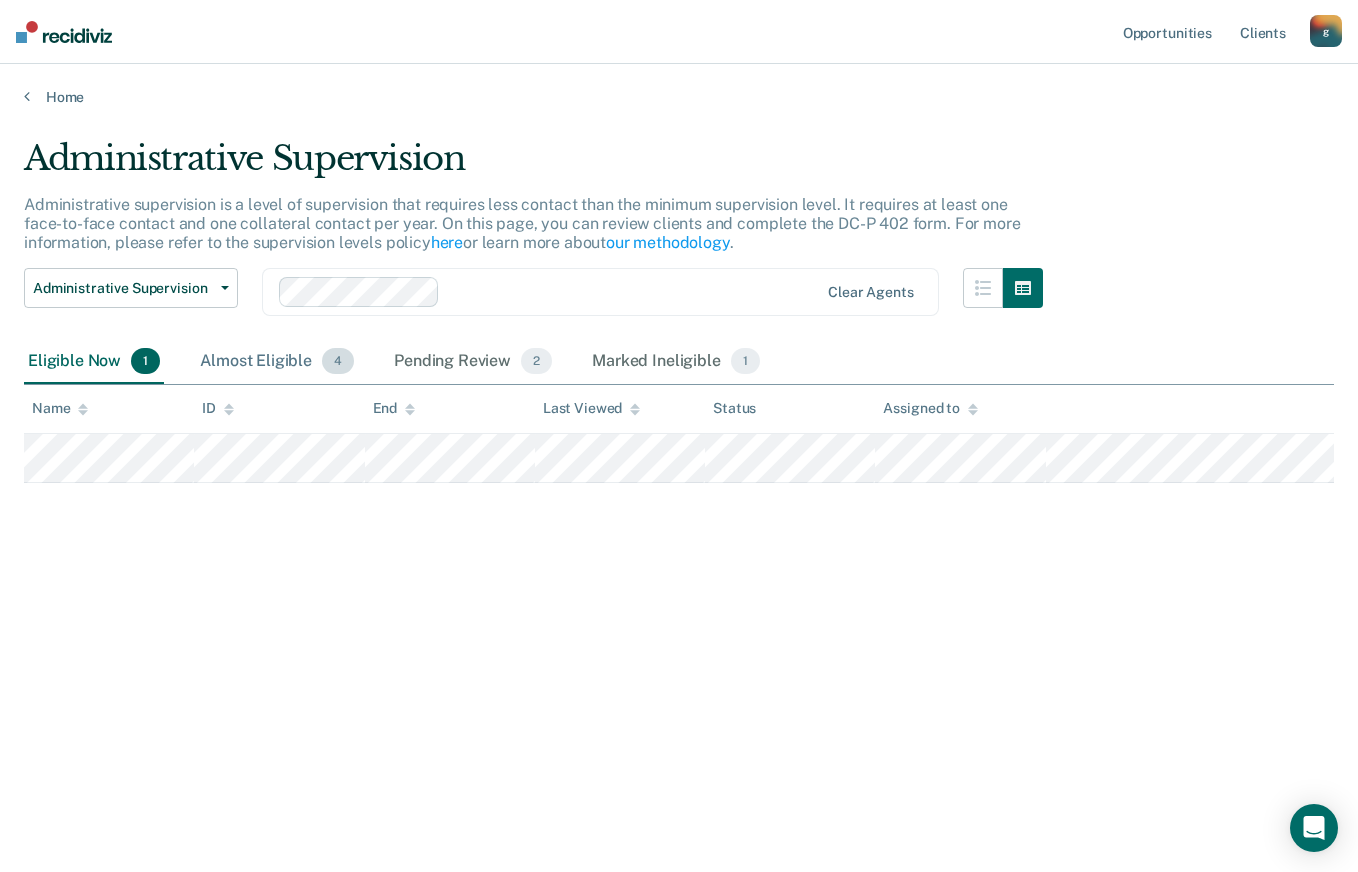 click on "Almost Eligible 4" at bounding box center (277, 362) 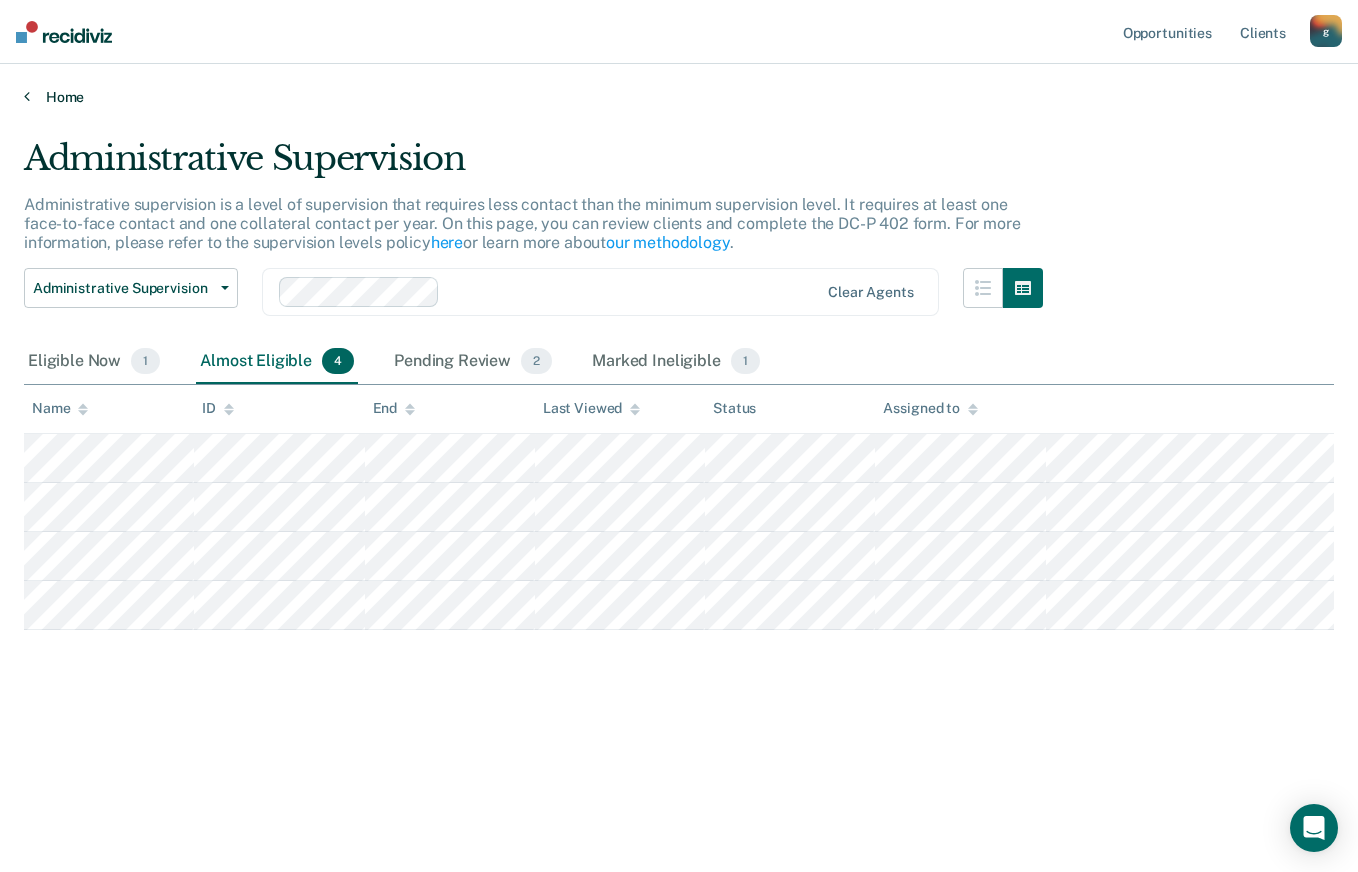 click on "Home" at bounding box center (679, 97) 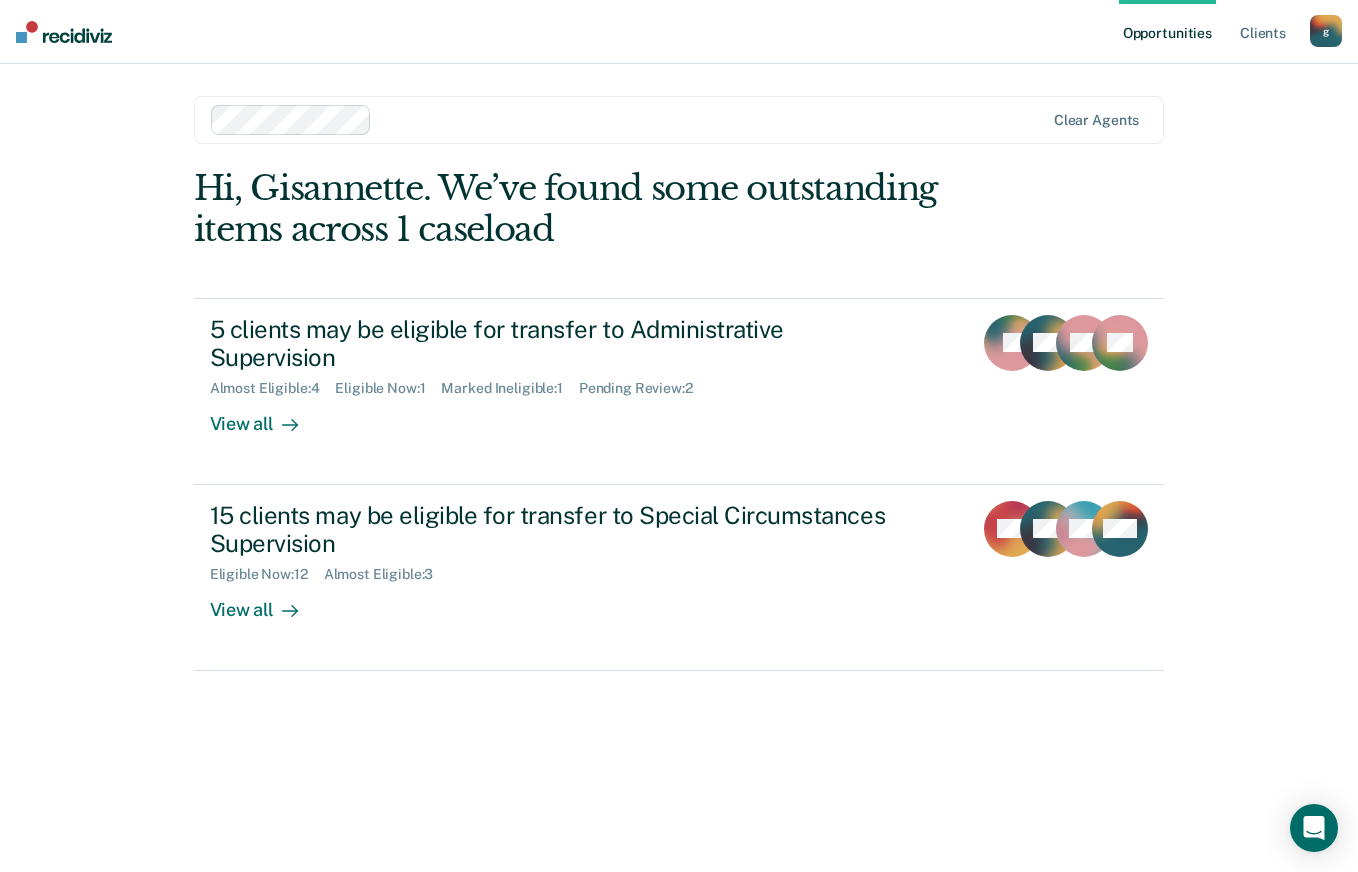click on "15 clients may be eligible for transfer to Special Circumstances Supervision" at bounding box center (561, 530) 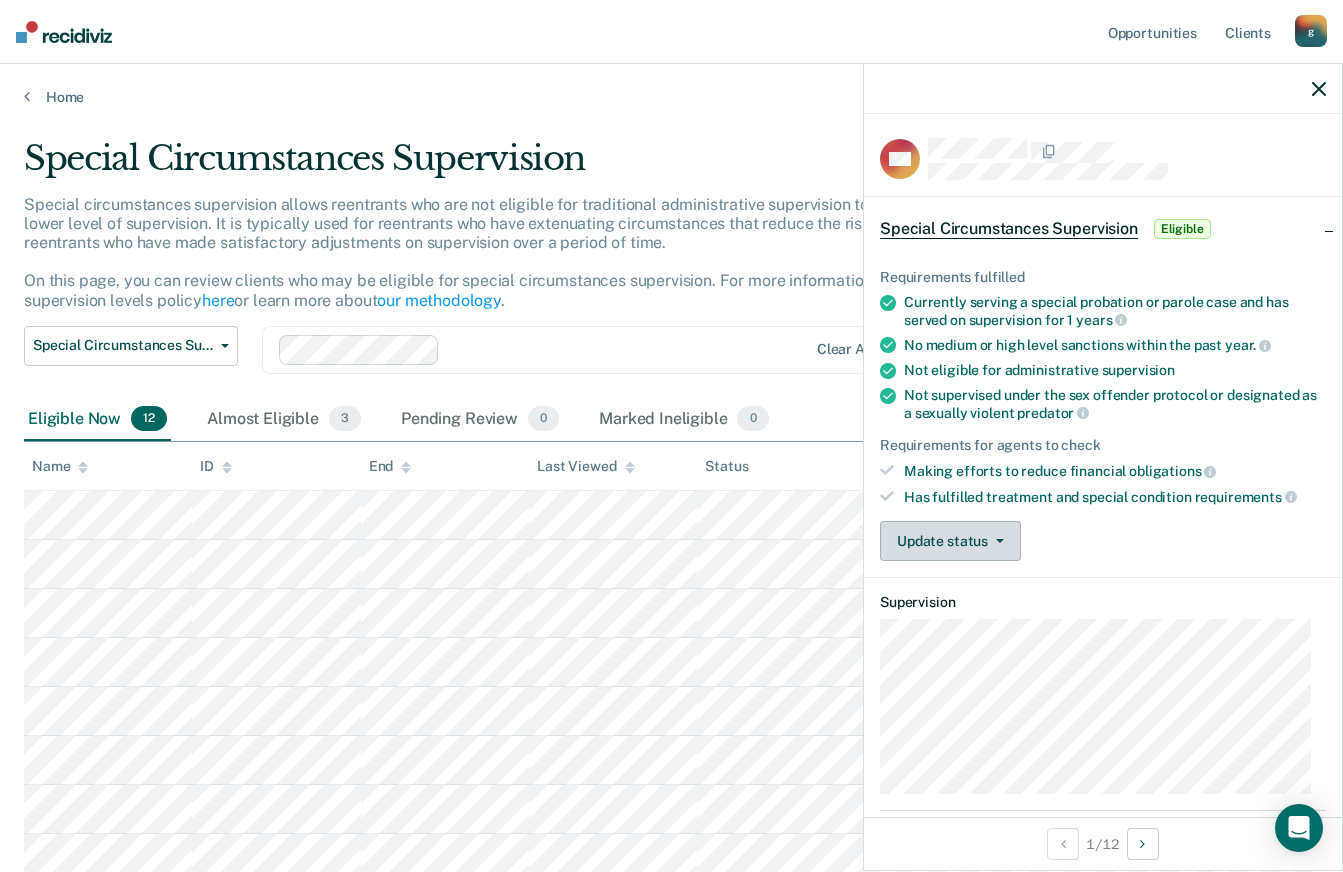 click 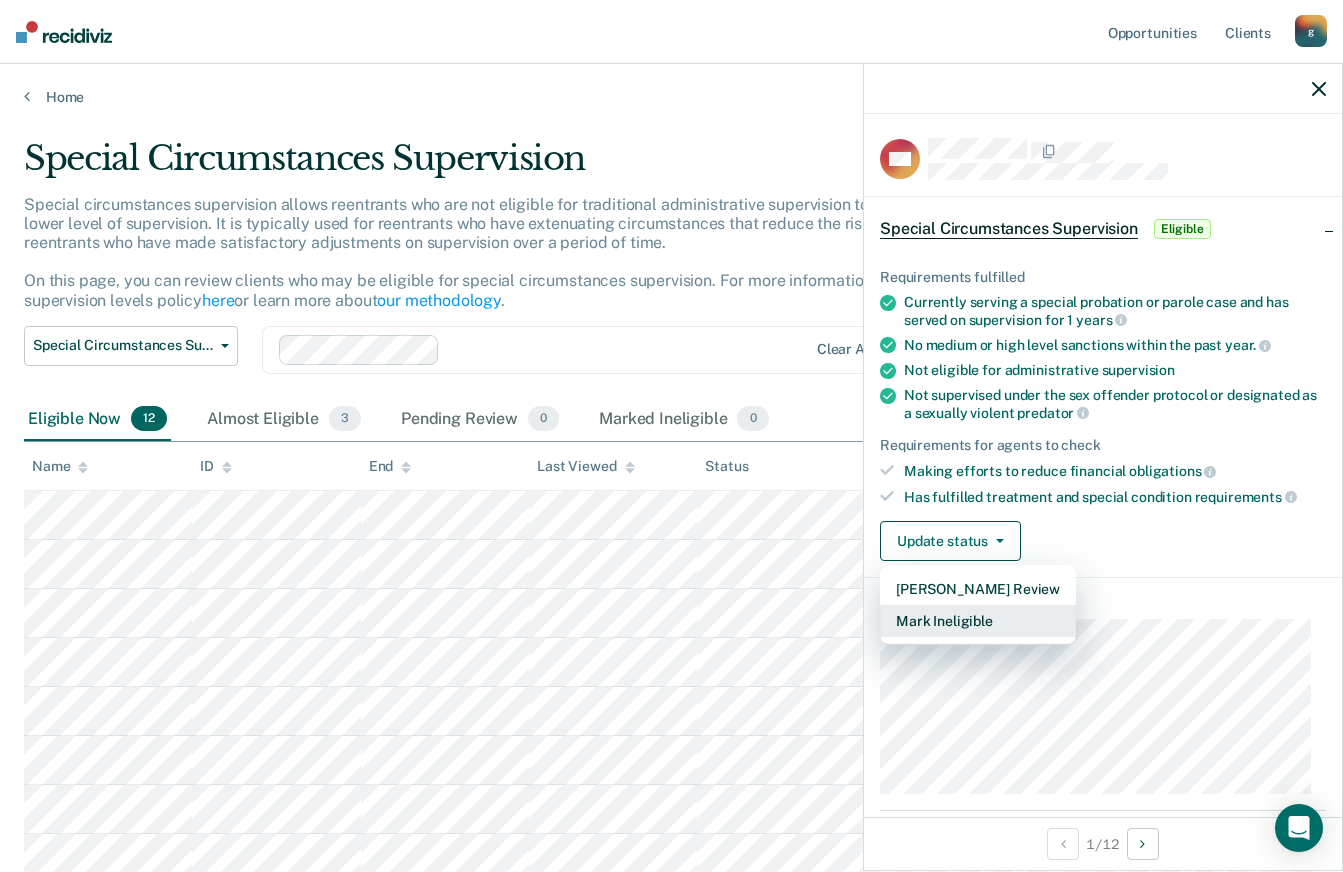 click on "Mark Ineligible" at bounding box center (978, 621) 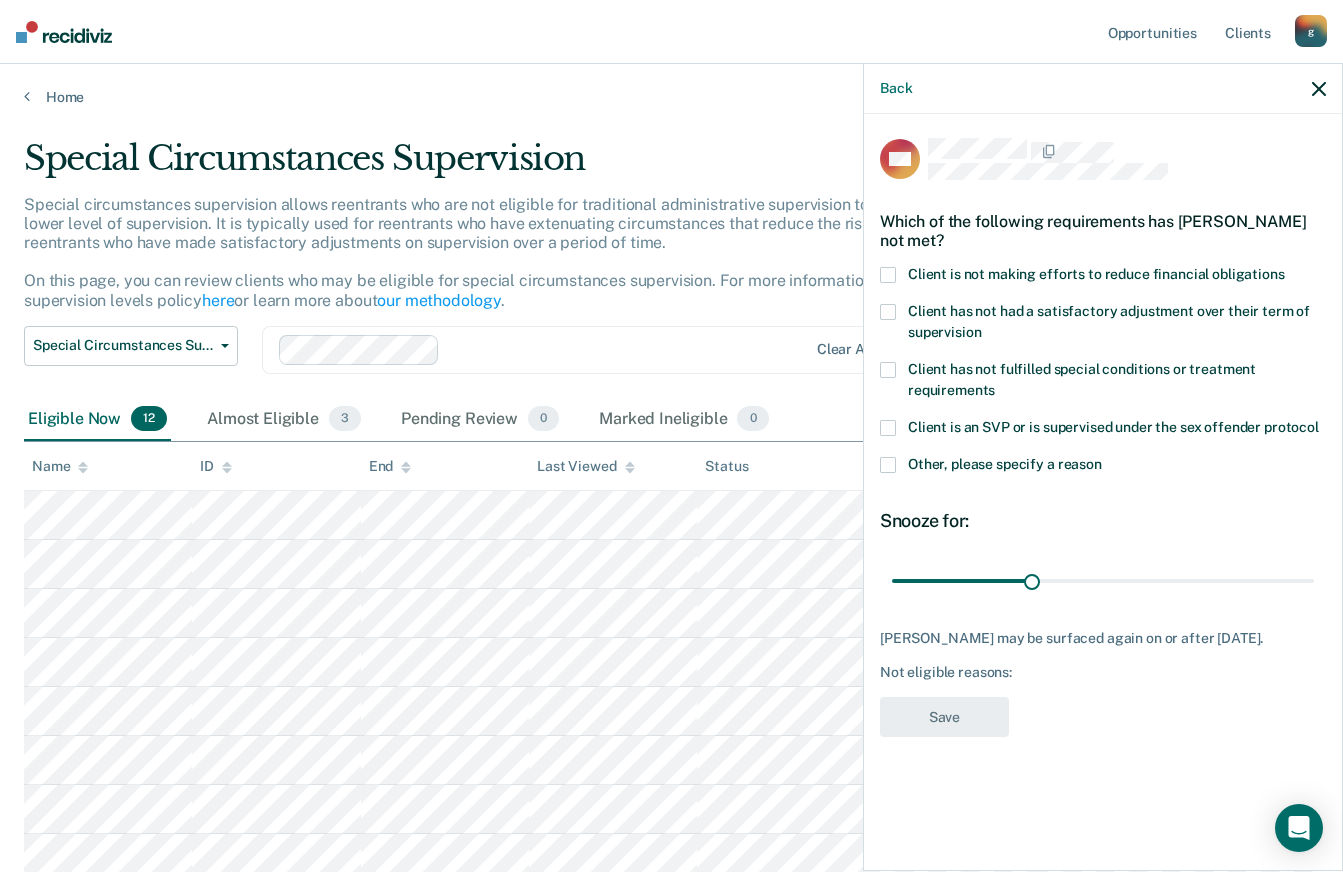click at bounding box center (888, 465) 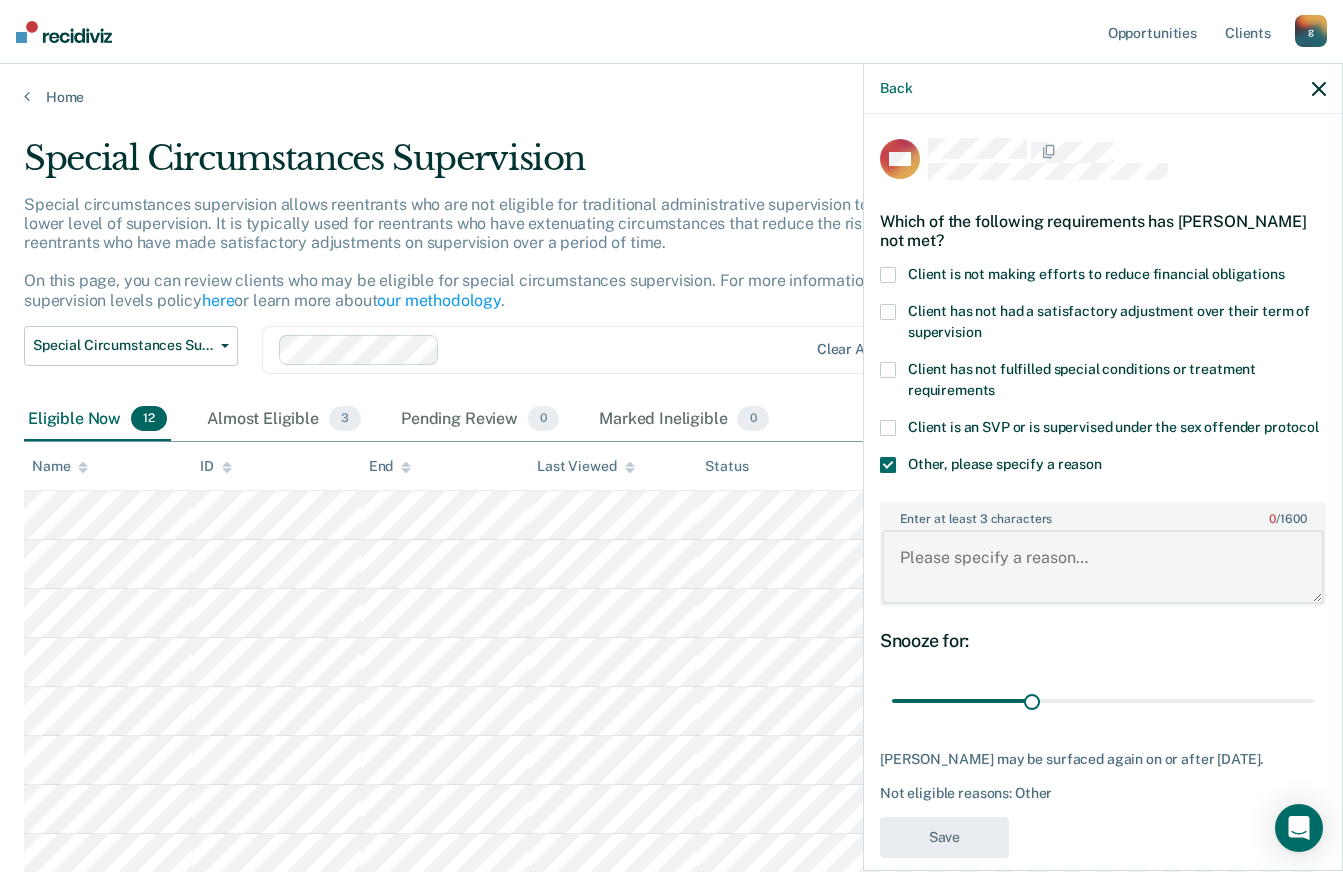 click on "Enter at least 3 characters 0  /  1600" at bounding box center (1103, 567) 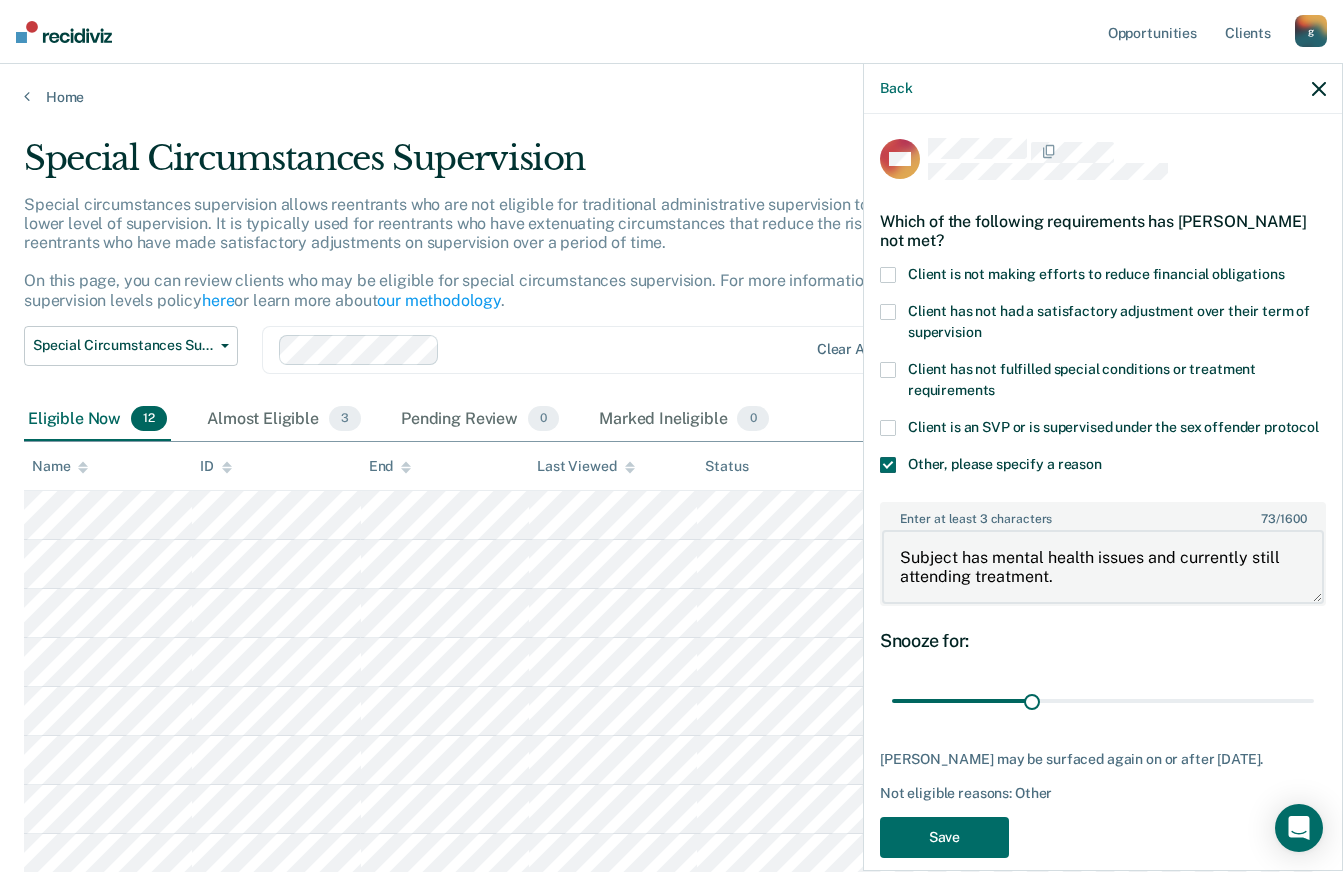 scroll, scrollTop: 46, scrollLeft: 0, axis: vertical 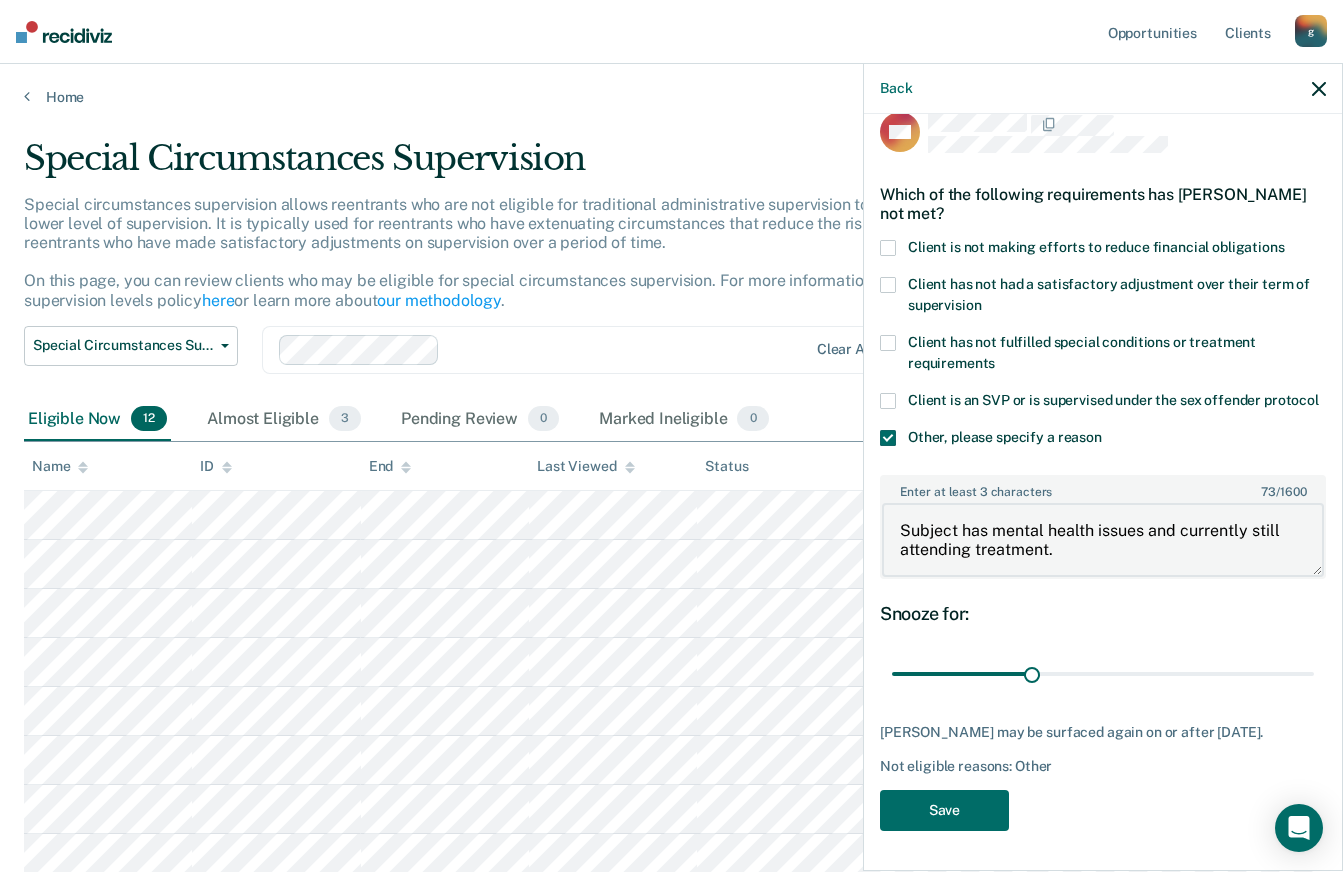 type on "Subject has mental health issues and currently still attending treatment." 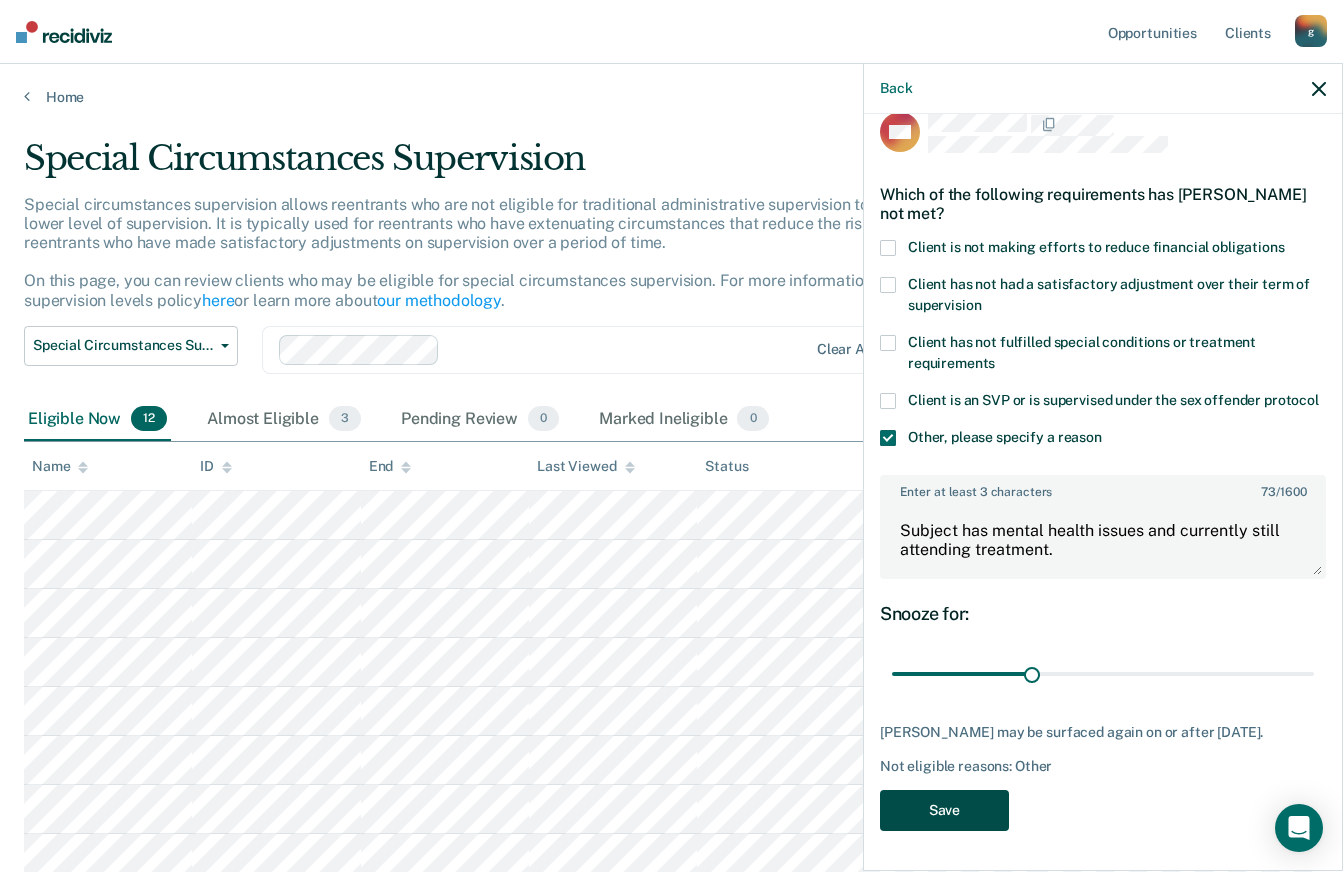 click on "Save" at bounding box center [944, 810] 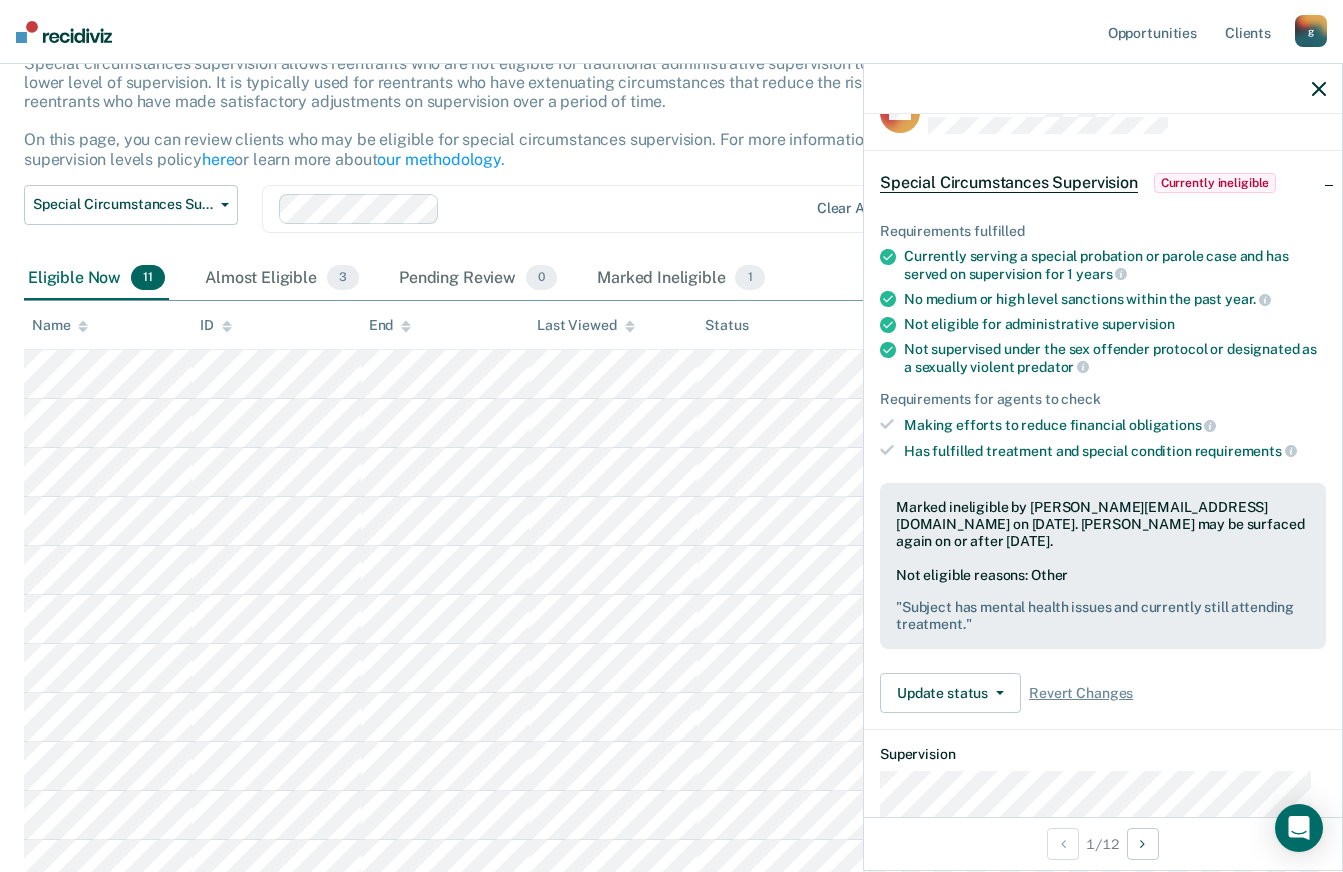scroll, scrollTop: 143, scrollLeft: 0, axis: vertical 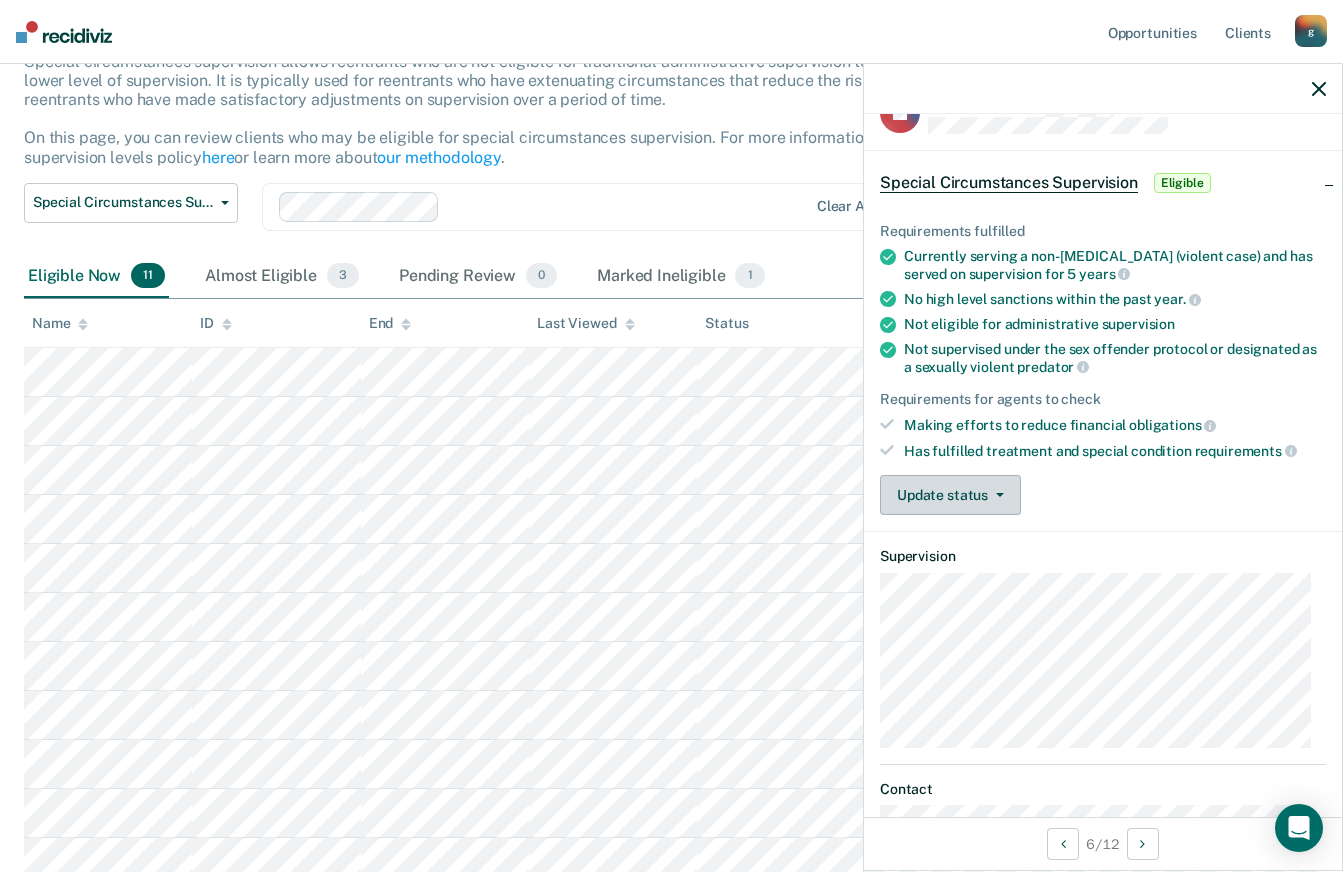 click 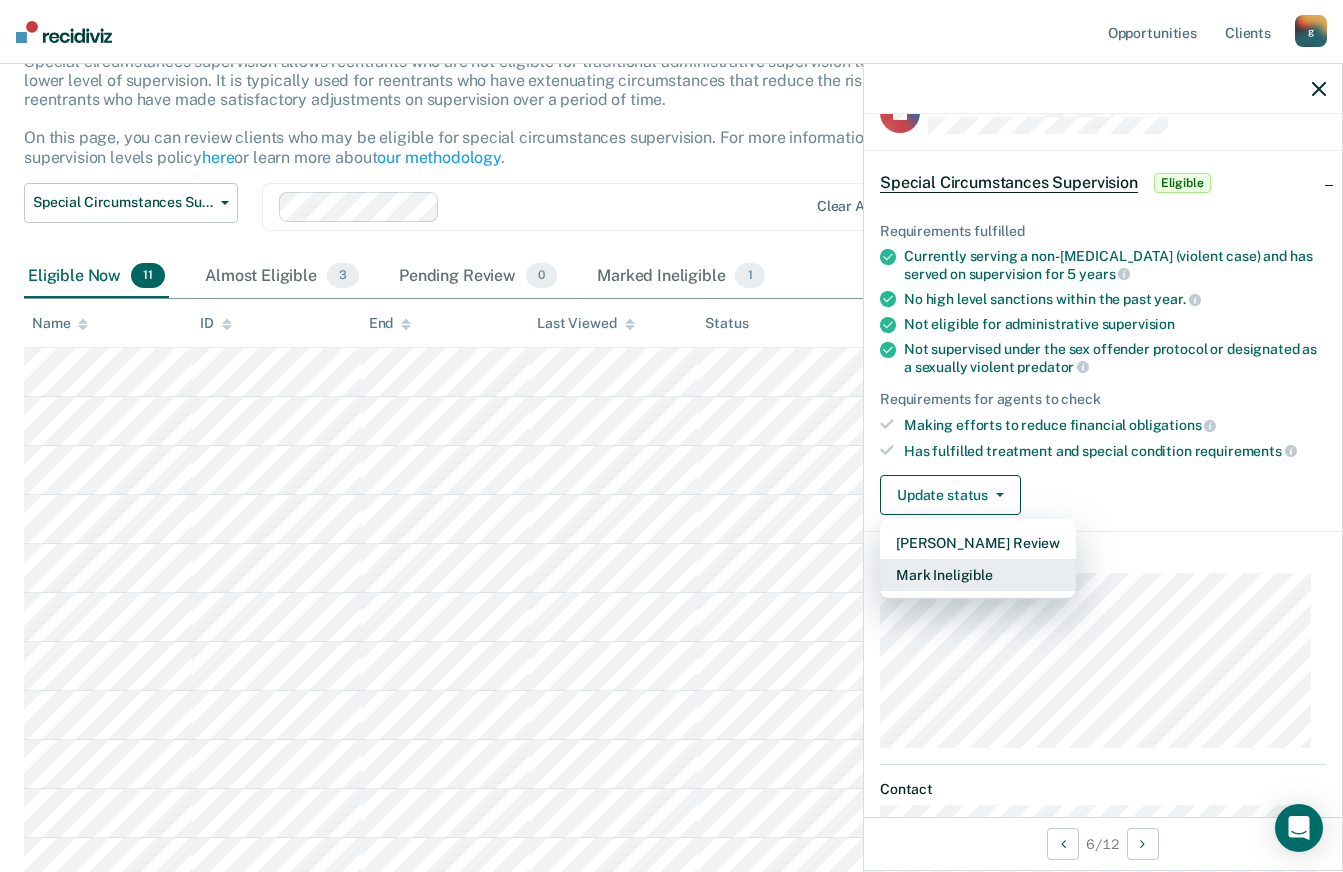 click on "Mark Ineligible" at bounding box center (978, 575) 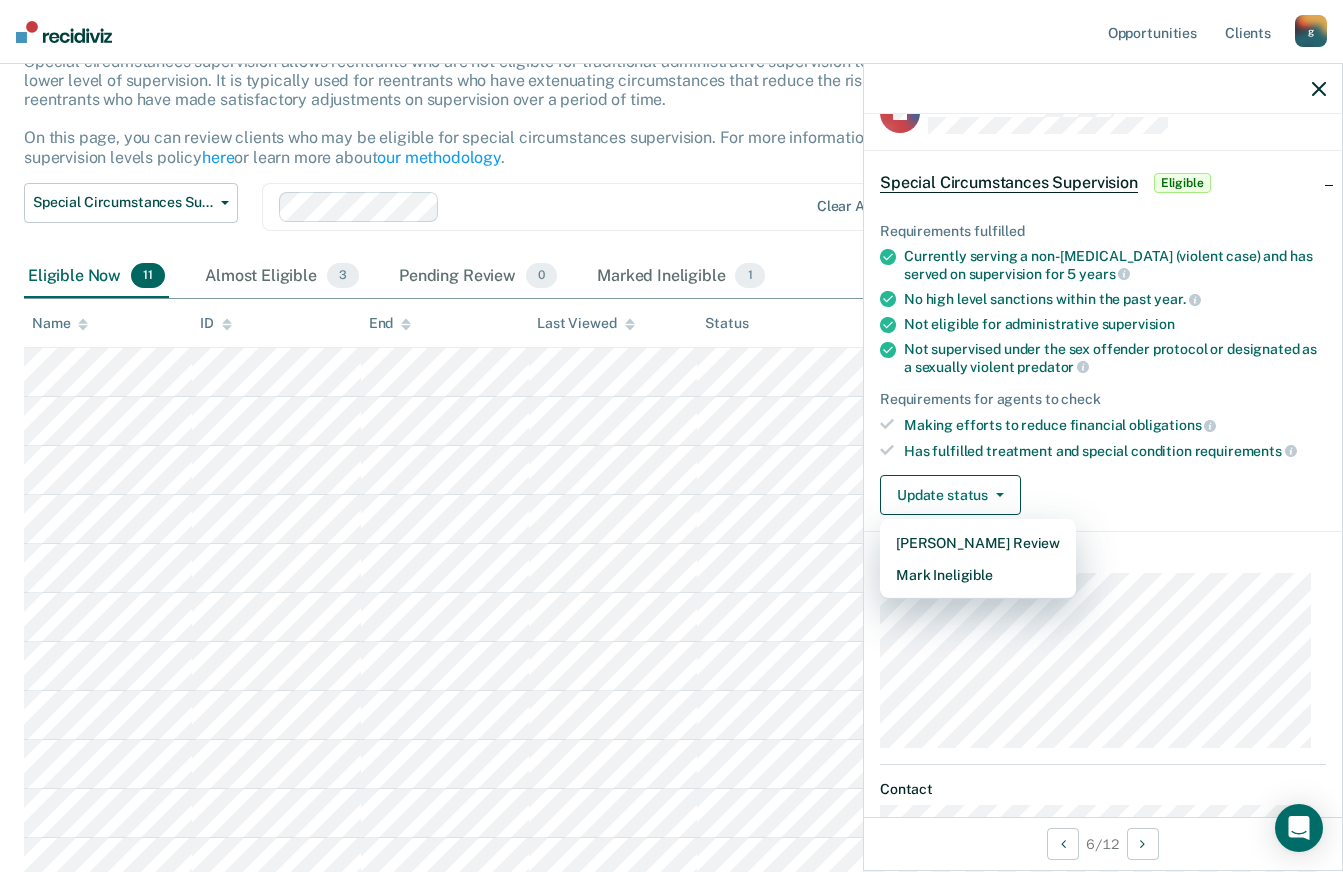 scroll, scrollTop: 0, scrollLeft: 0, axis: both 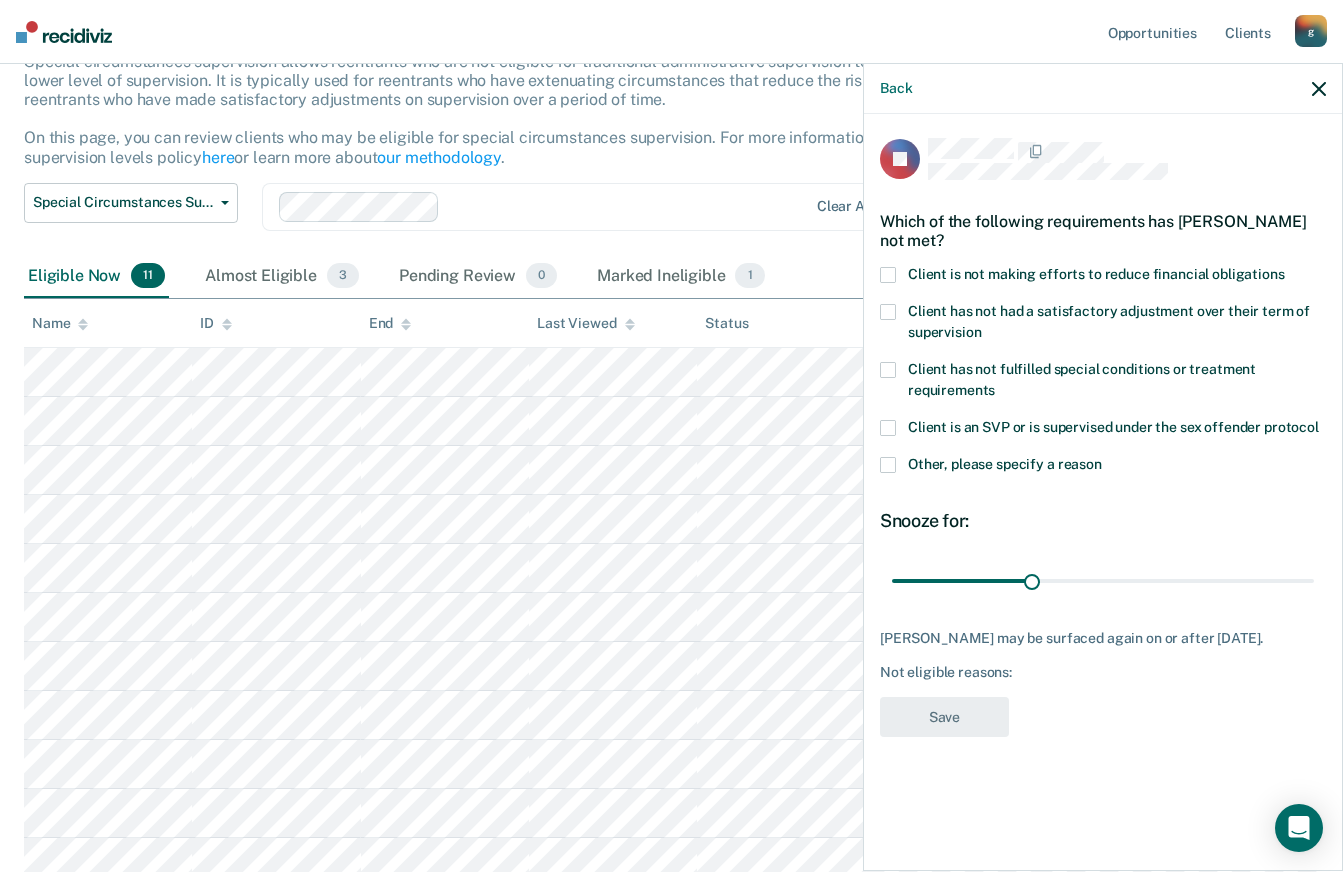 click at bounding box center (888, 465) 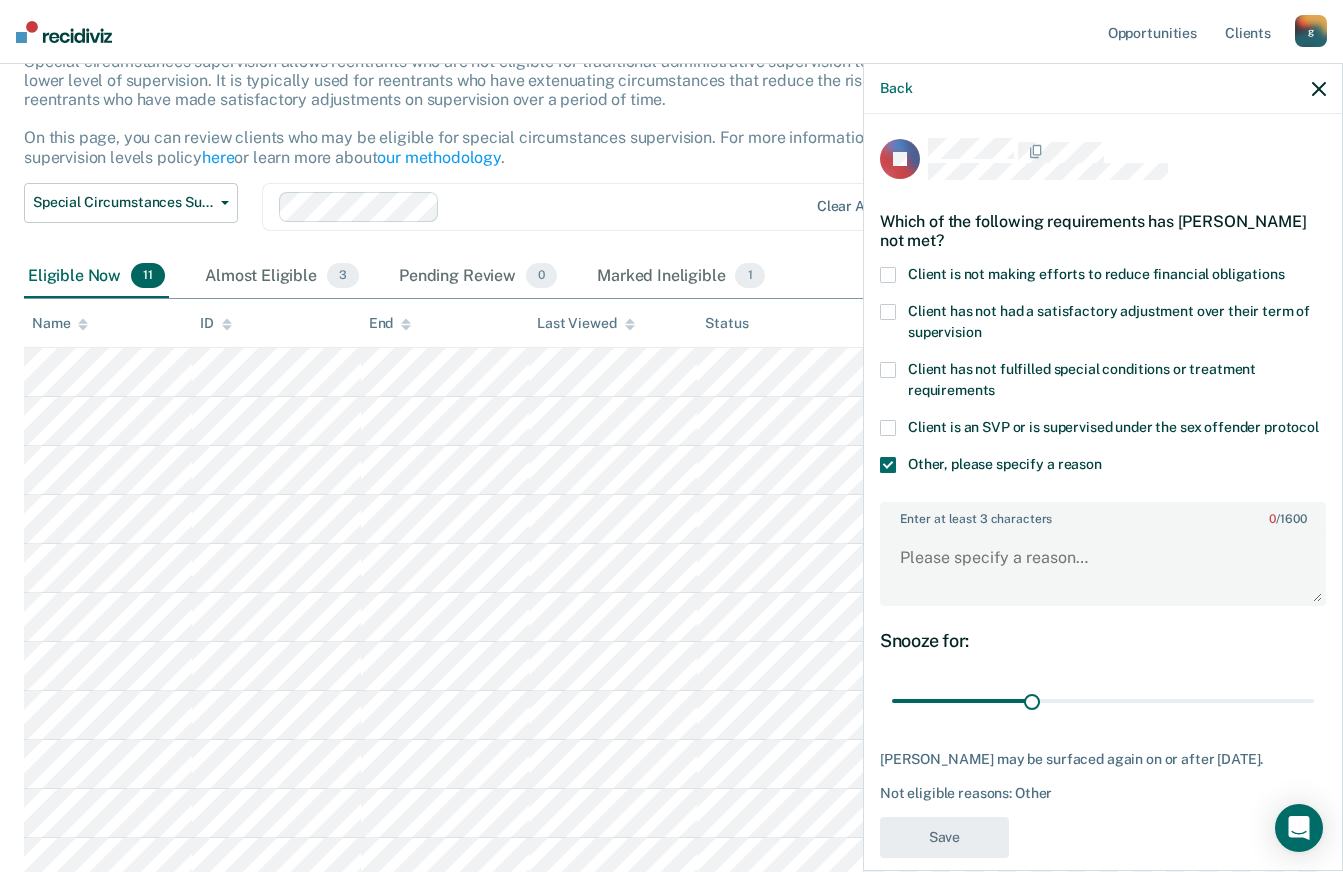 click at bounding box center (888, 370) 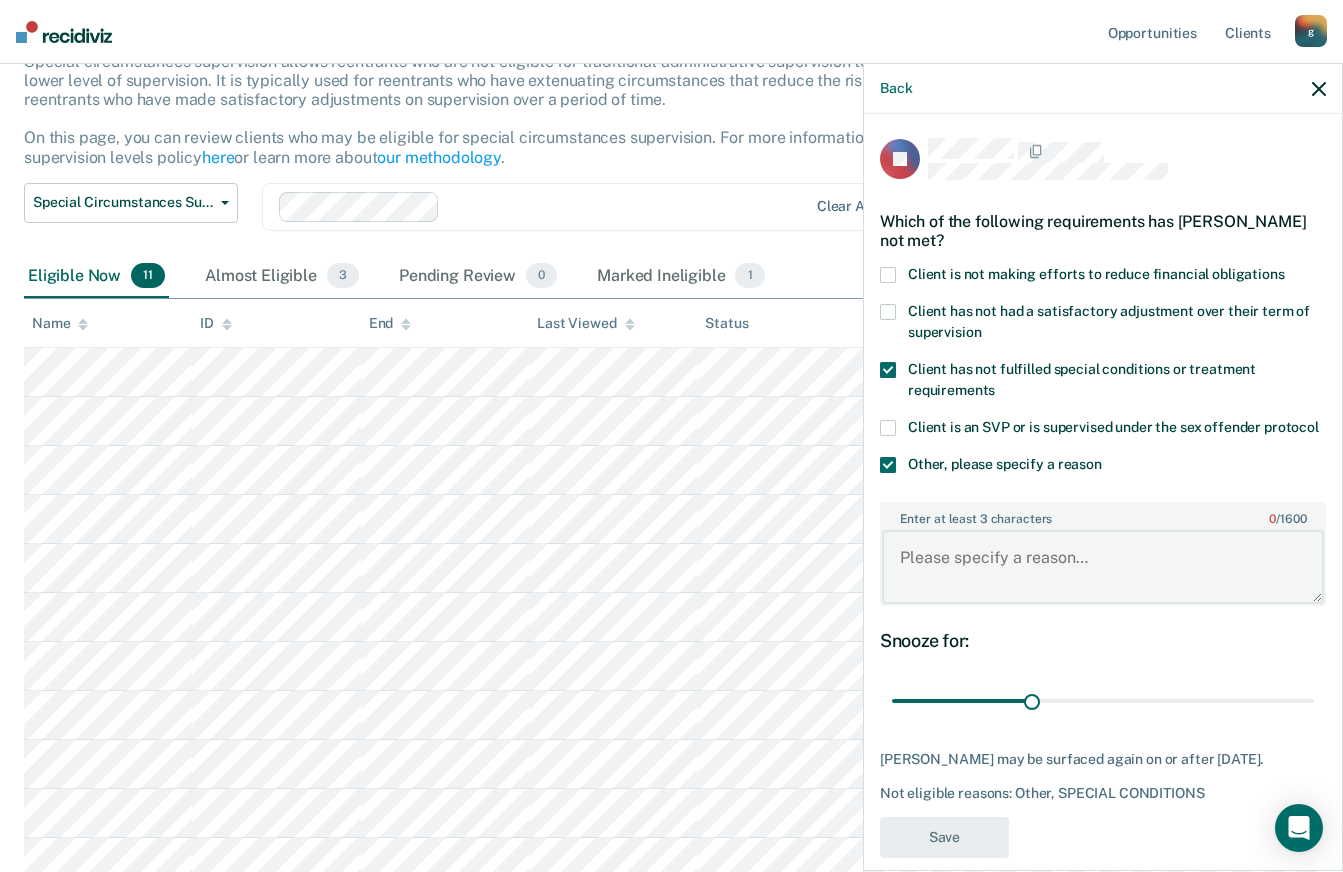 click on "Enter at least 3 characters 0  /  1600" at bounding box center [1103, 567] 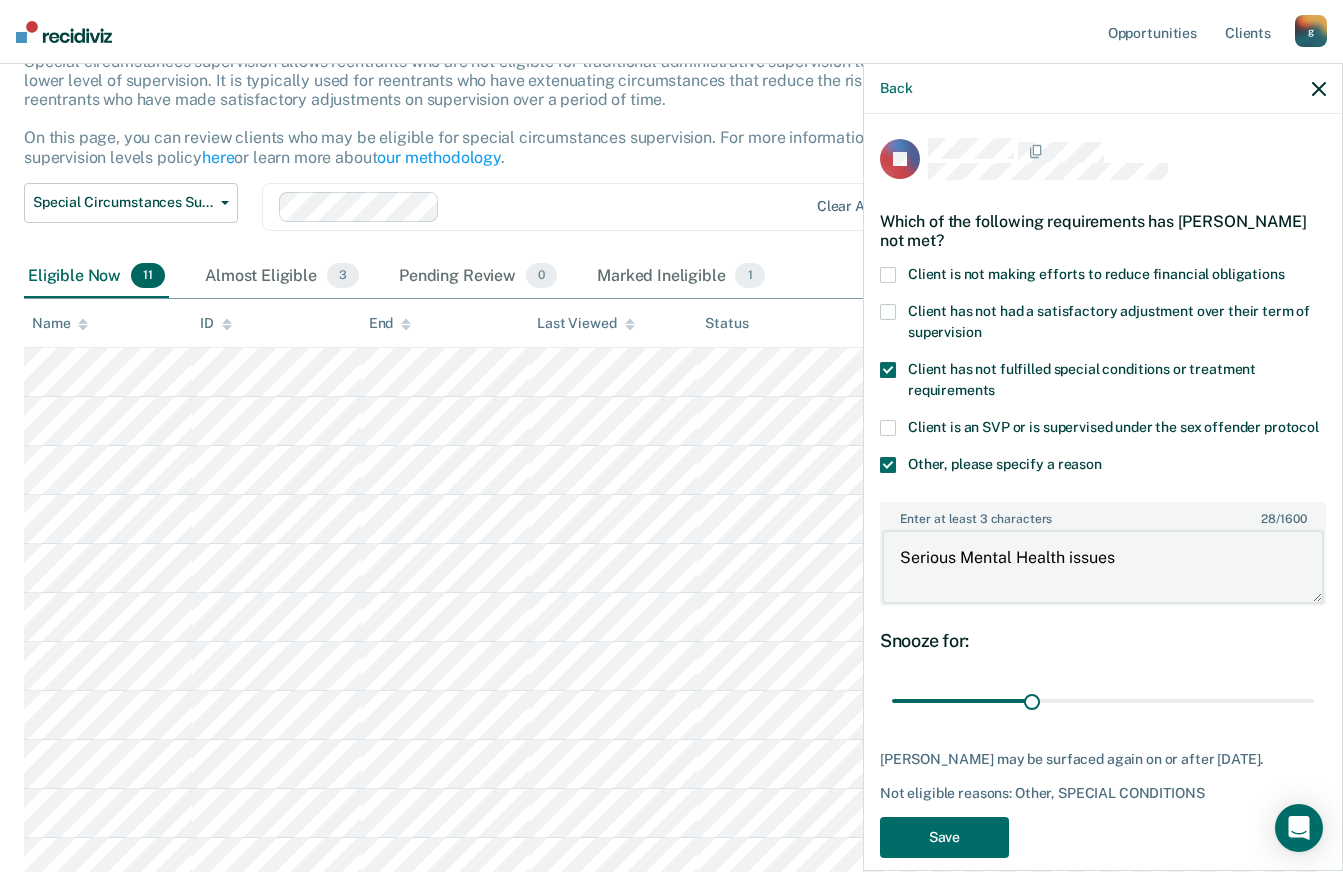 type on "Serious Mental Health issues" 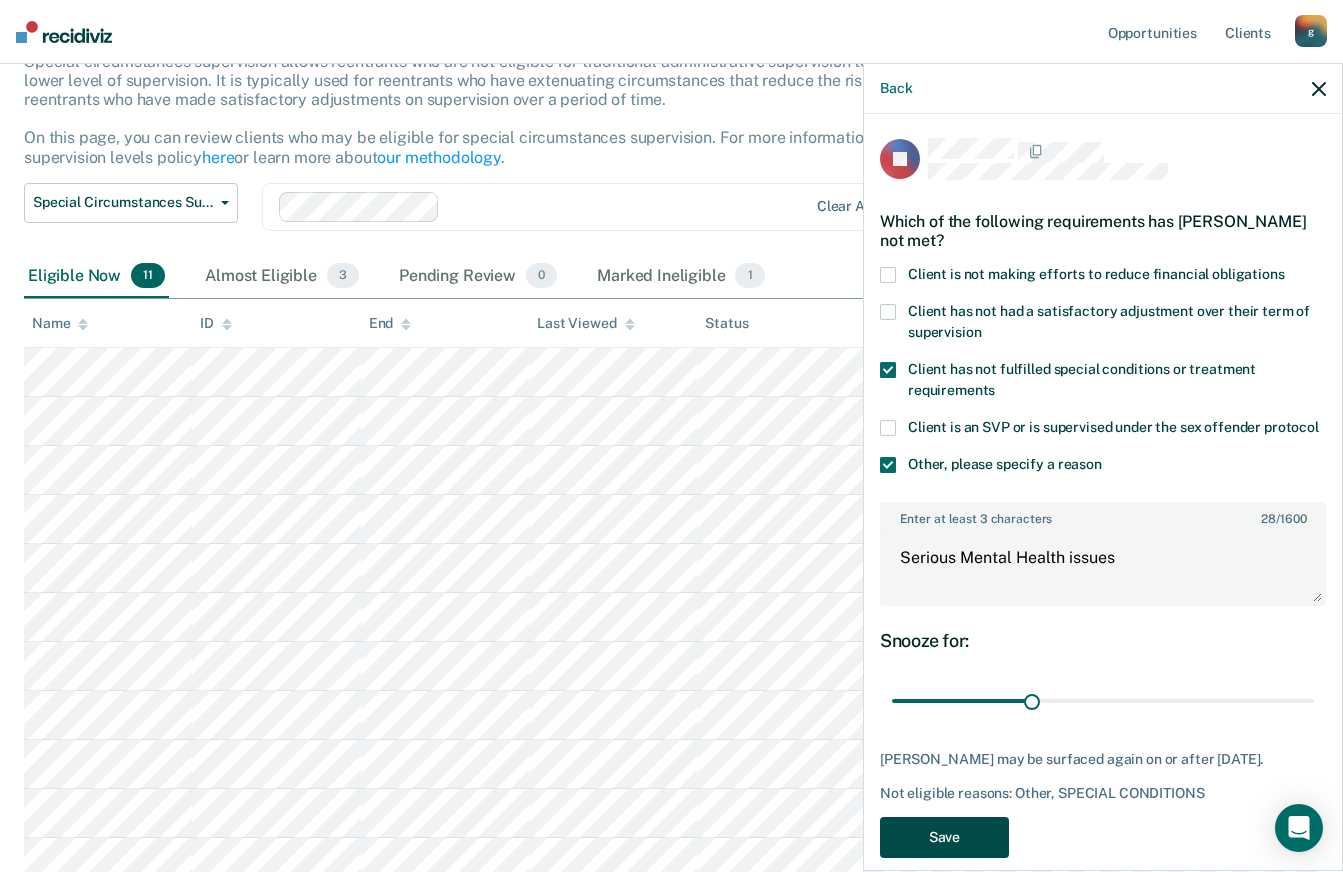 click on "Save" at bounding box center (944, 837) 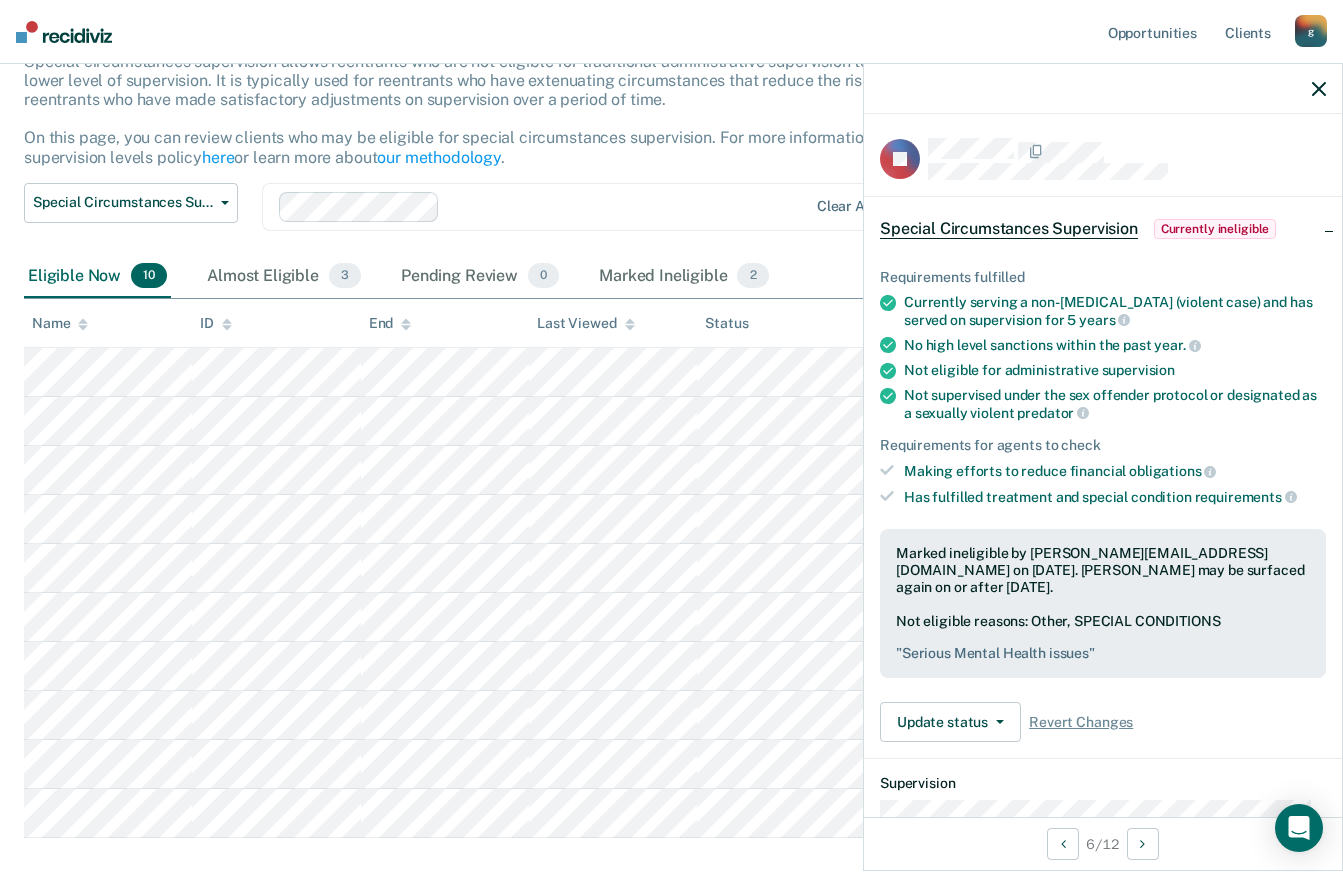 scroll, scrollTop: 253, scrollLeft: 0, axis: vertical 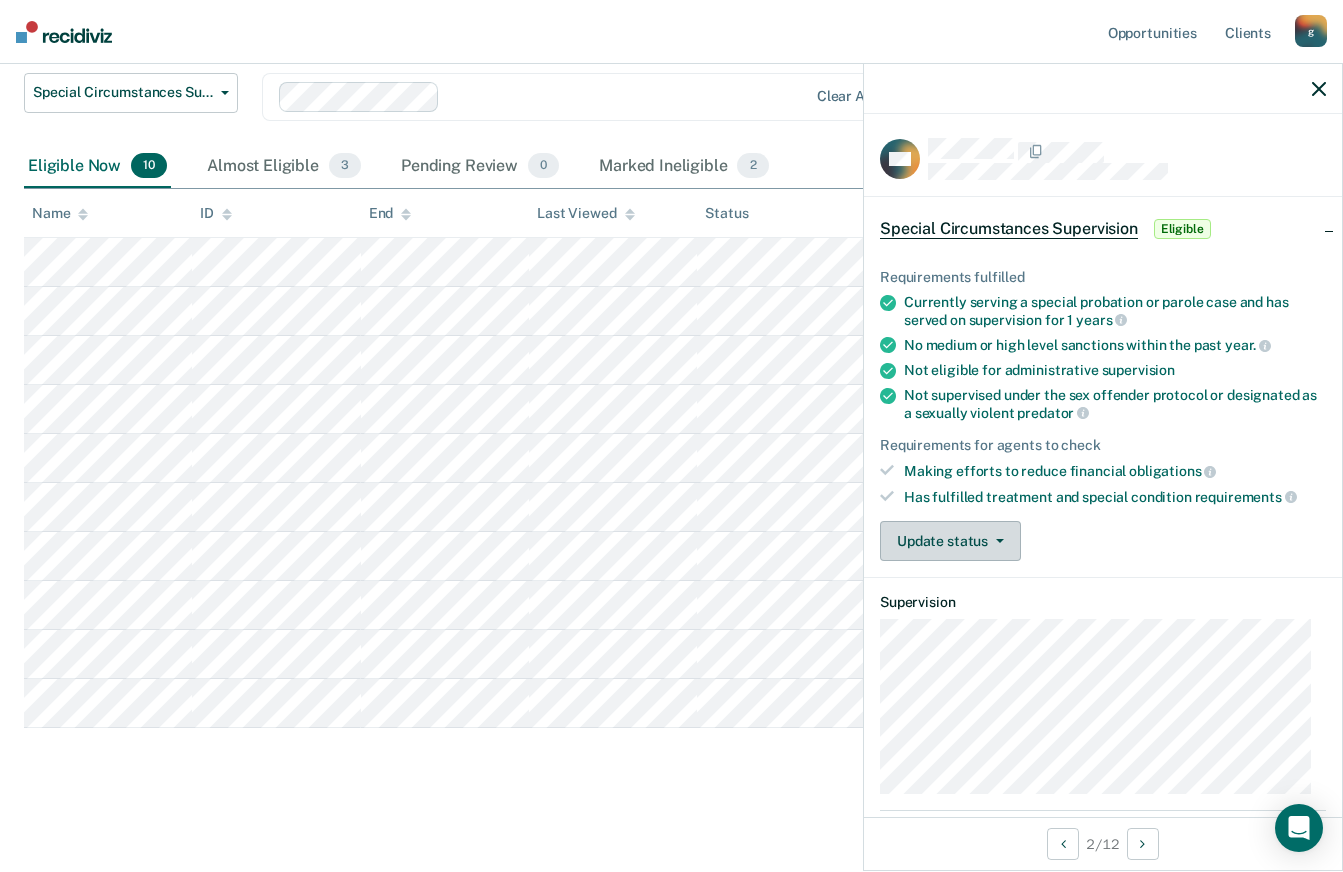 click 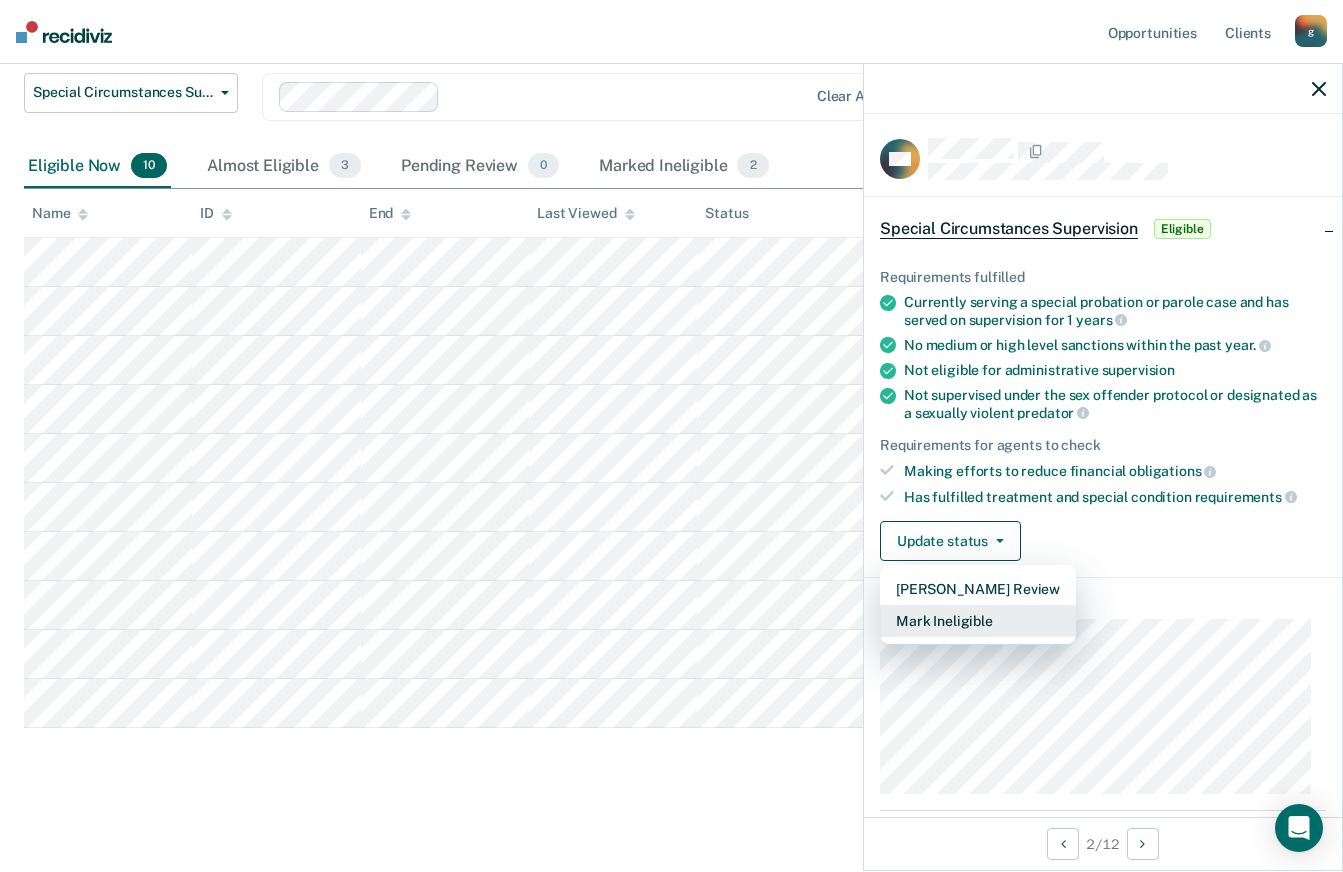 click on "Mark Ineligible" at bounding box center [978, 621] 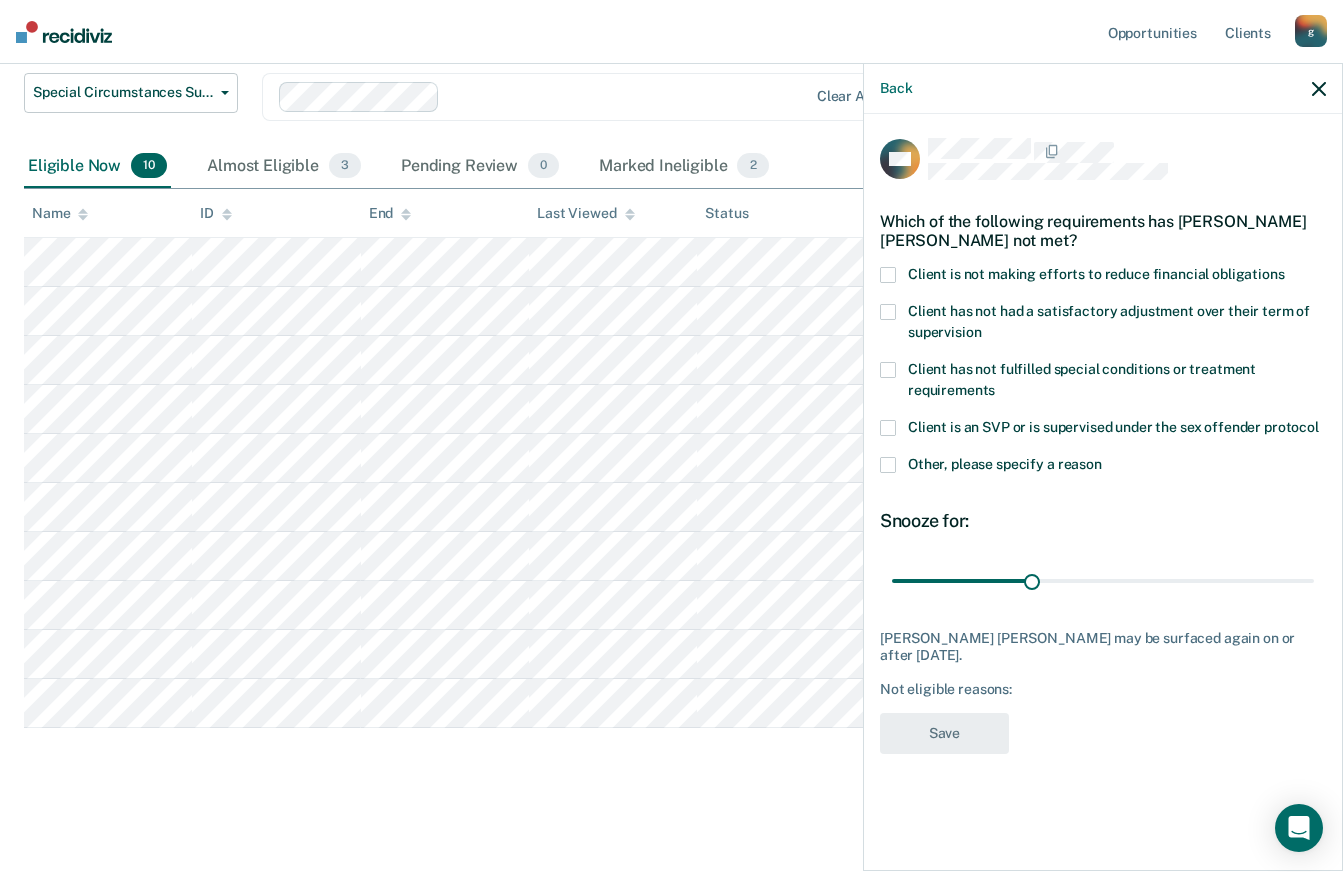 click at bounding box center (888, 275) 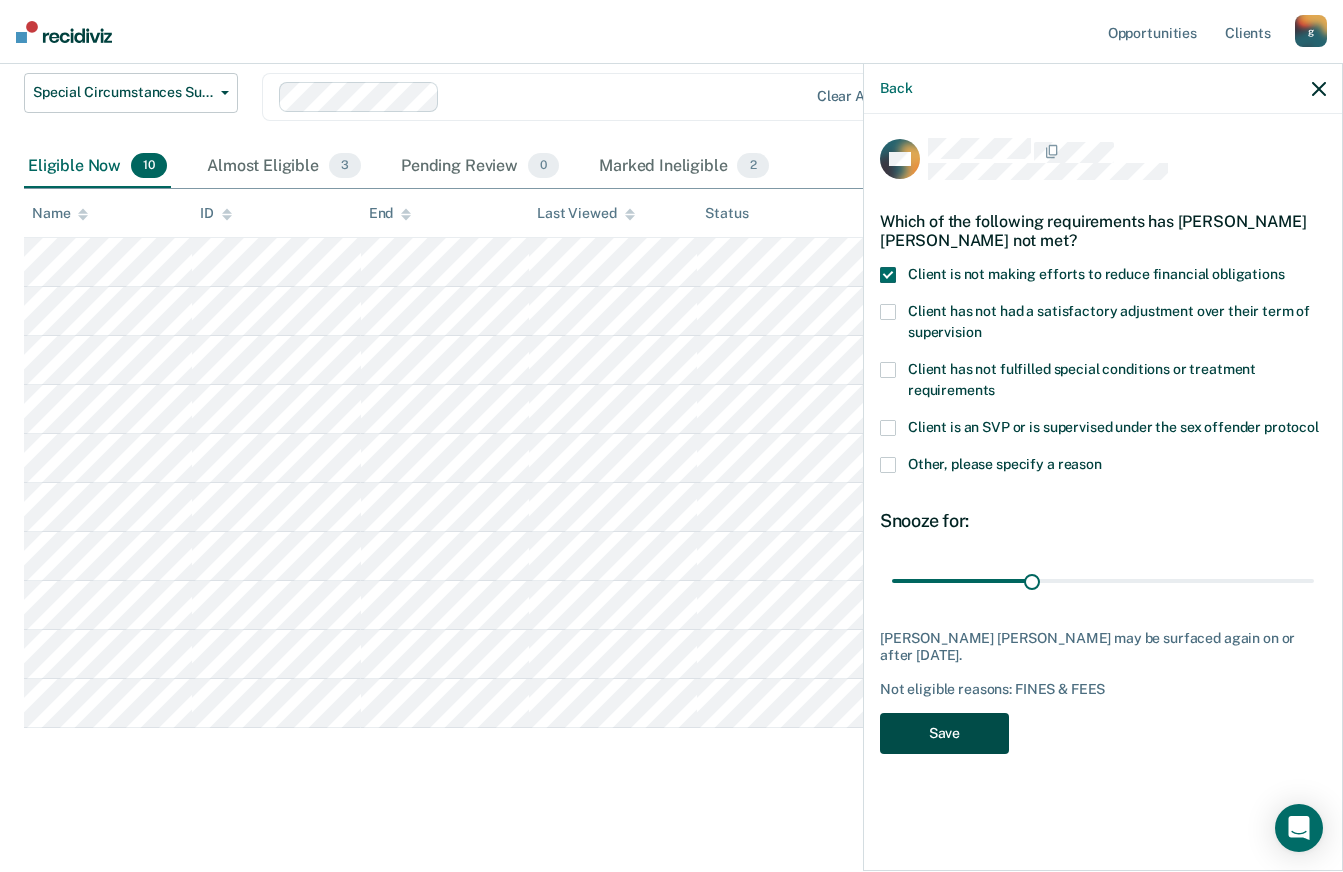 click on "Save" at bounding box center [944, 733] 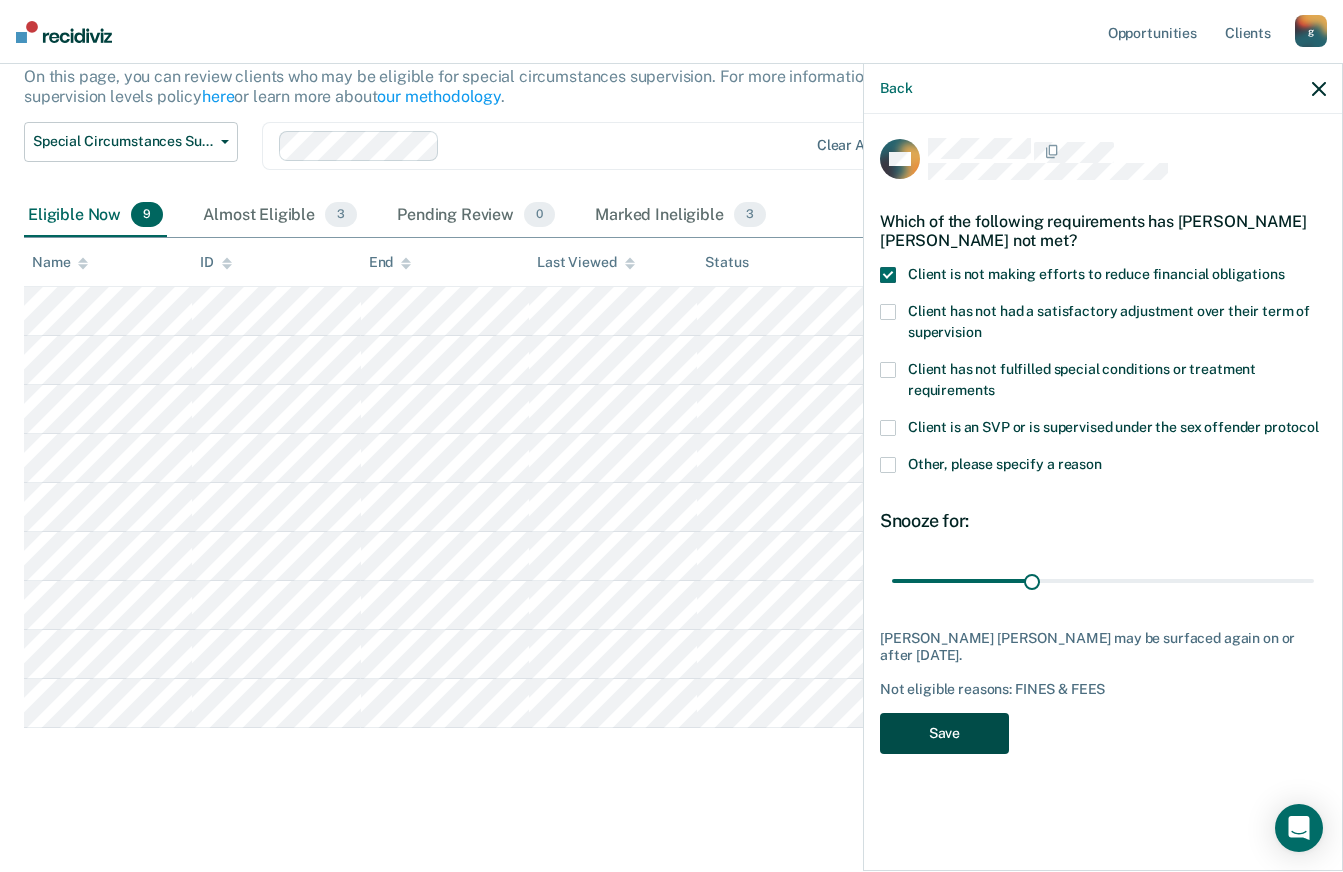 scroll, scrollTop: 204, scrollLeft: 0, axis: vertical 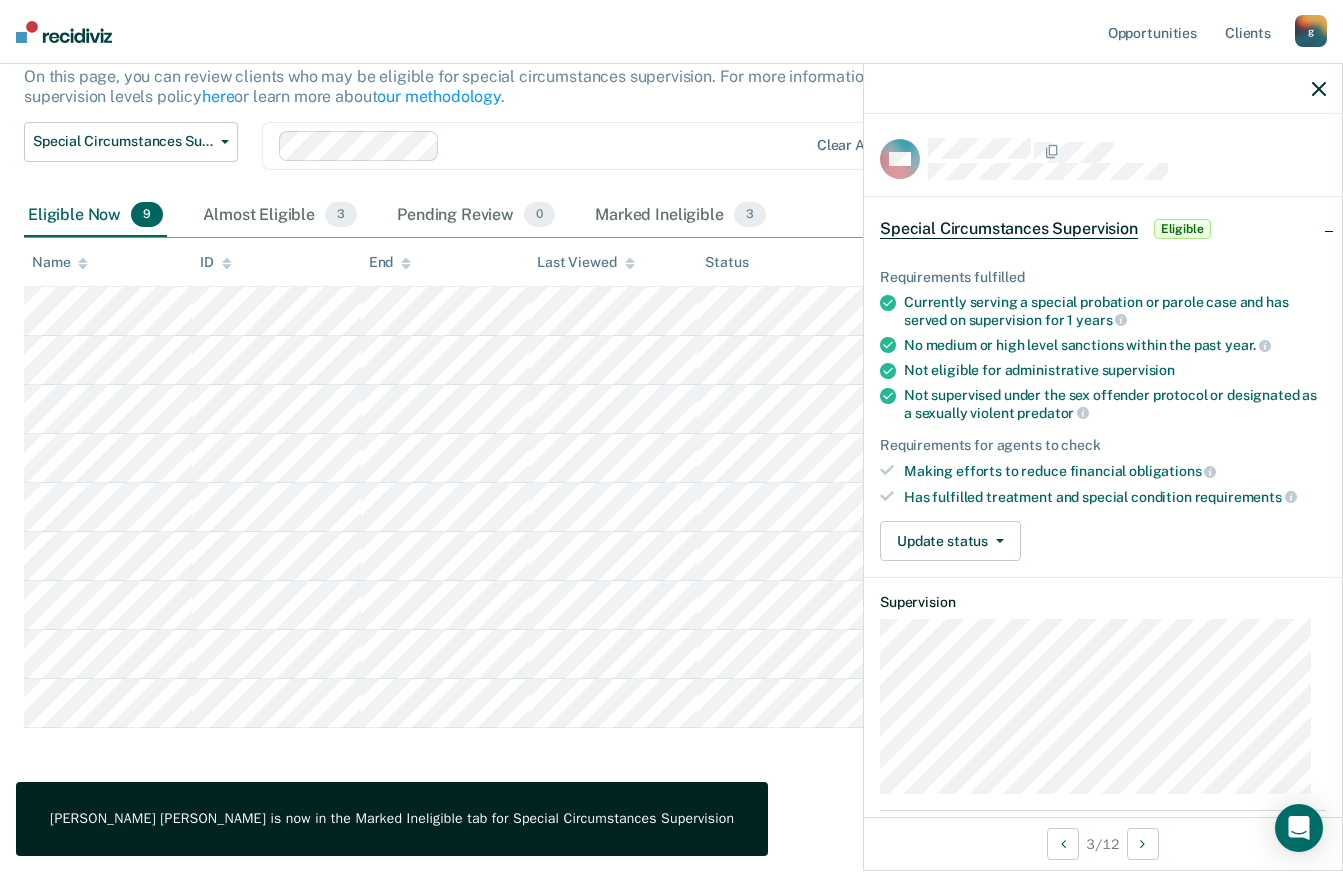 click 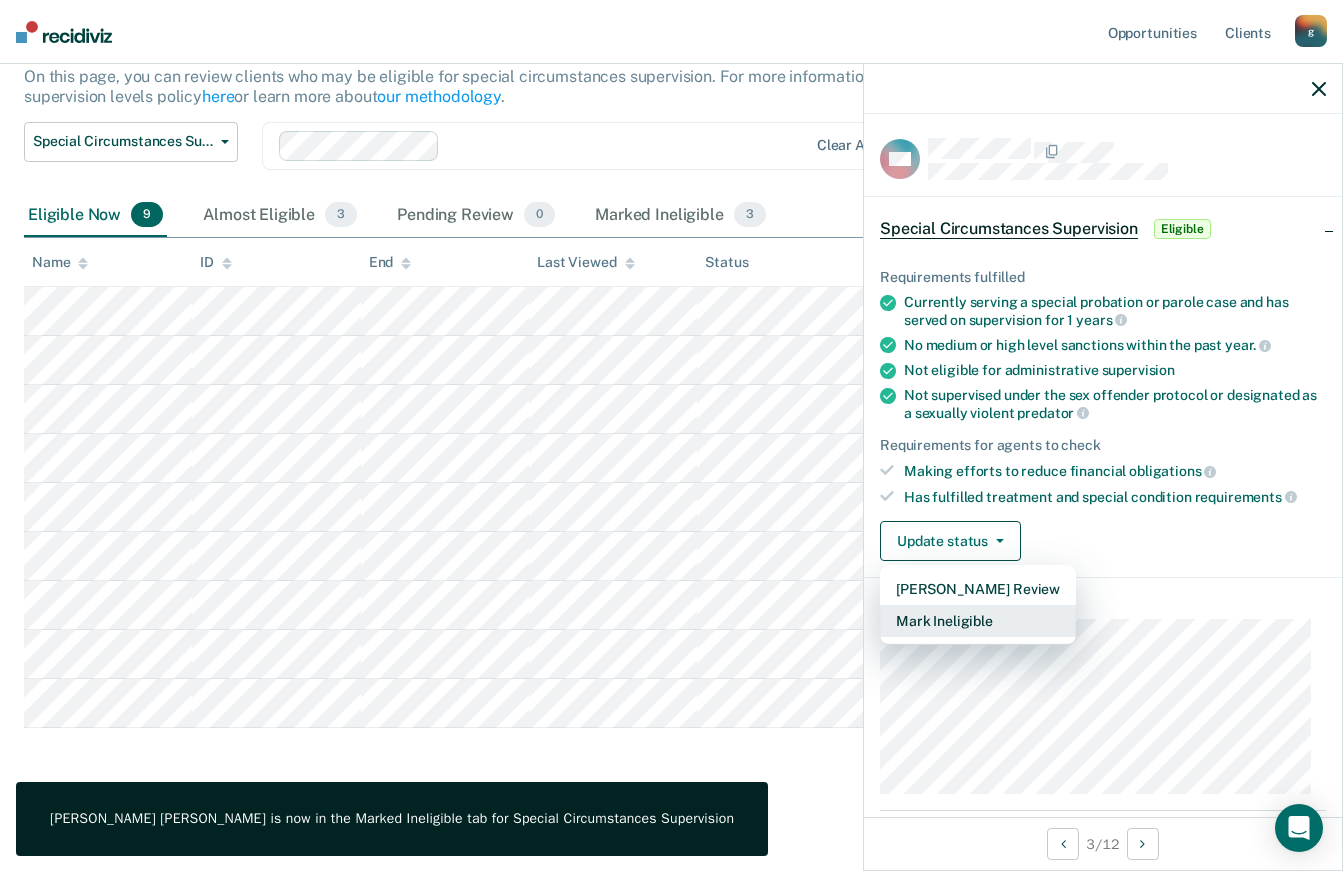 click on "Mark Ineligible" at bounding box center (978, 621) 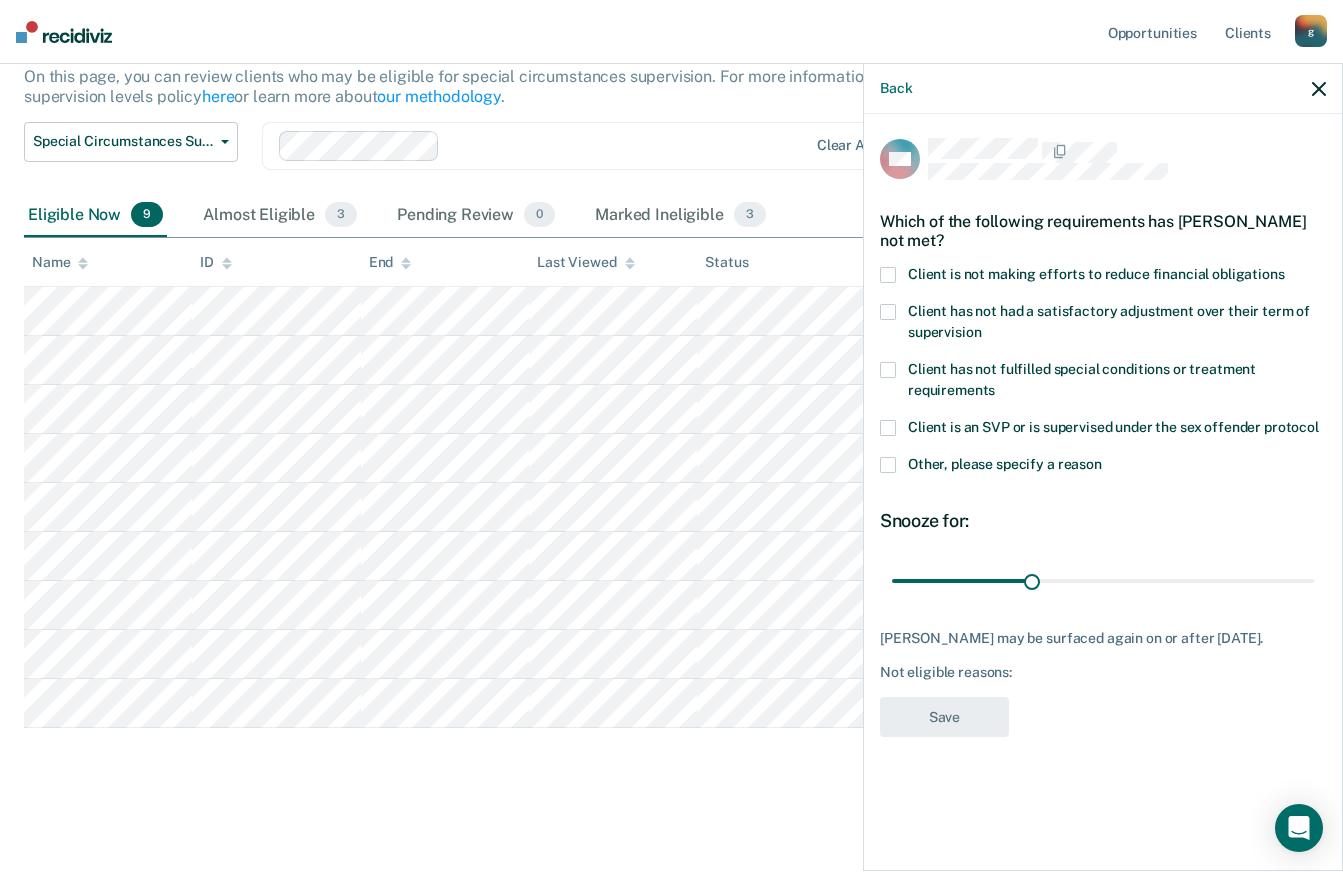 click at bounding box center (888, 275) 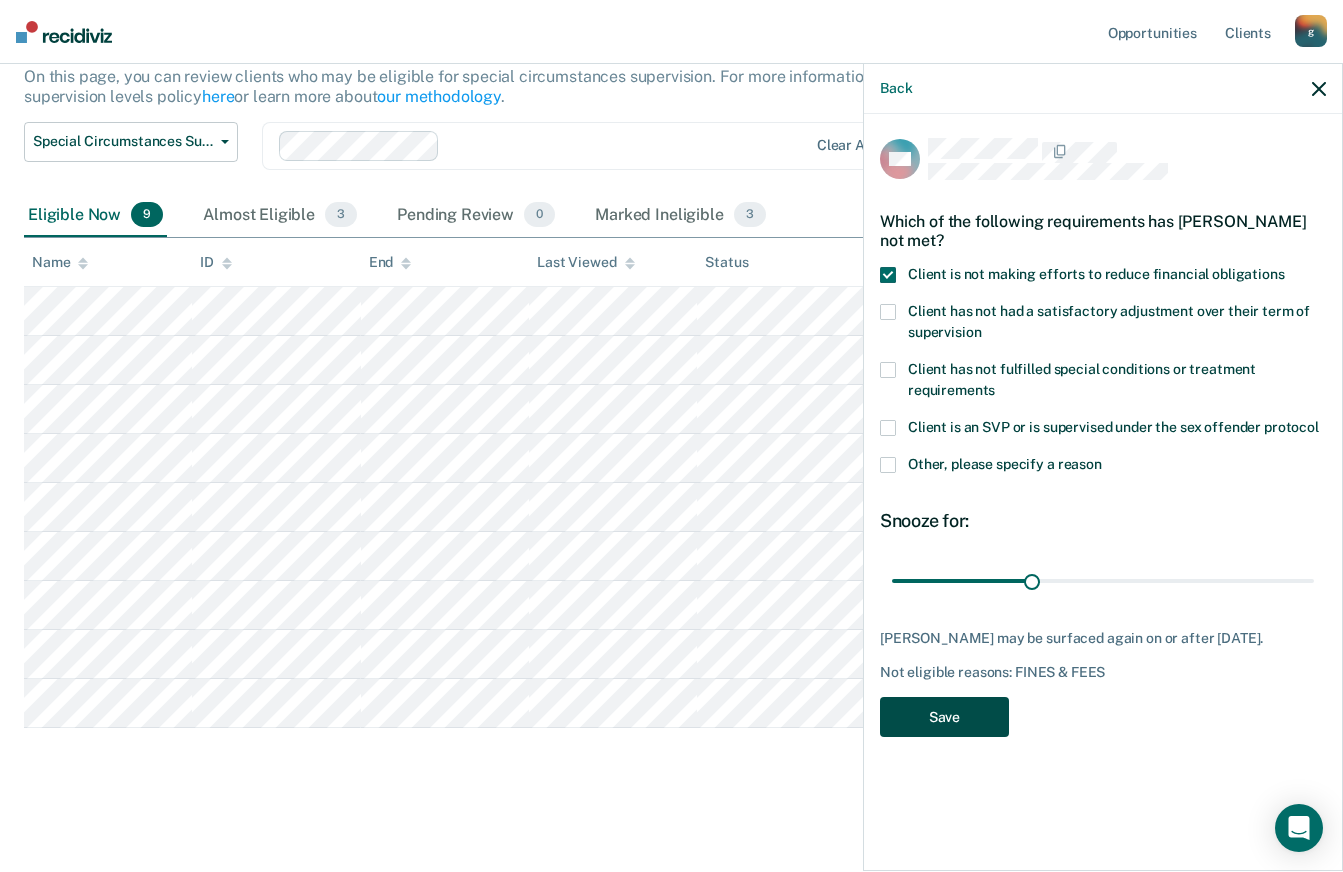 click on "Save" at bounding box center (944, 717) 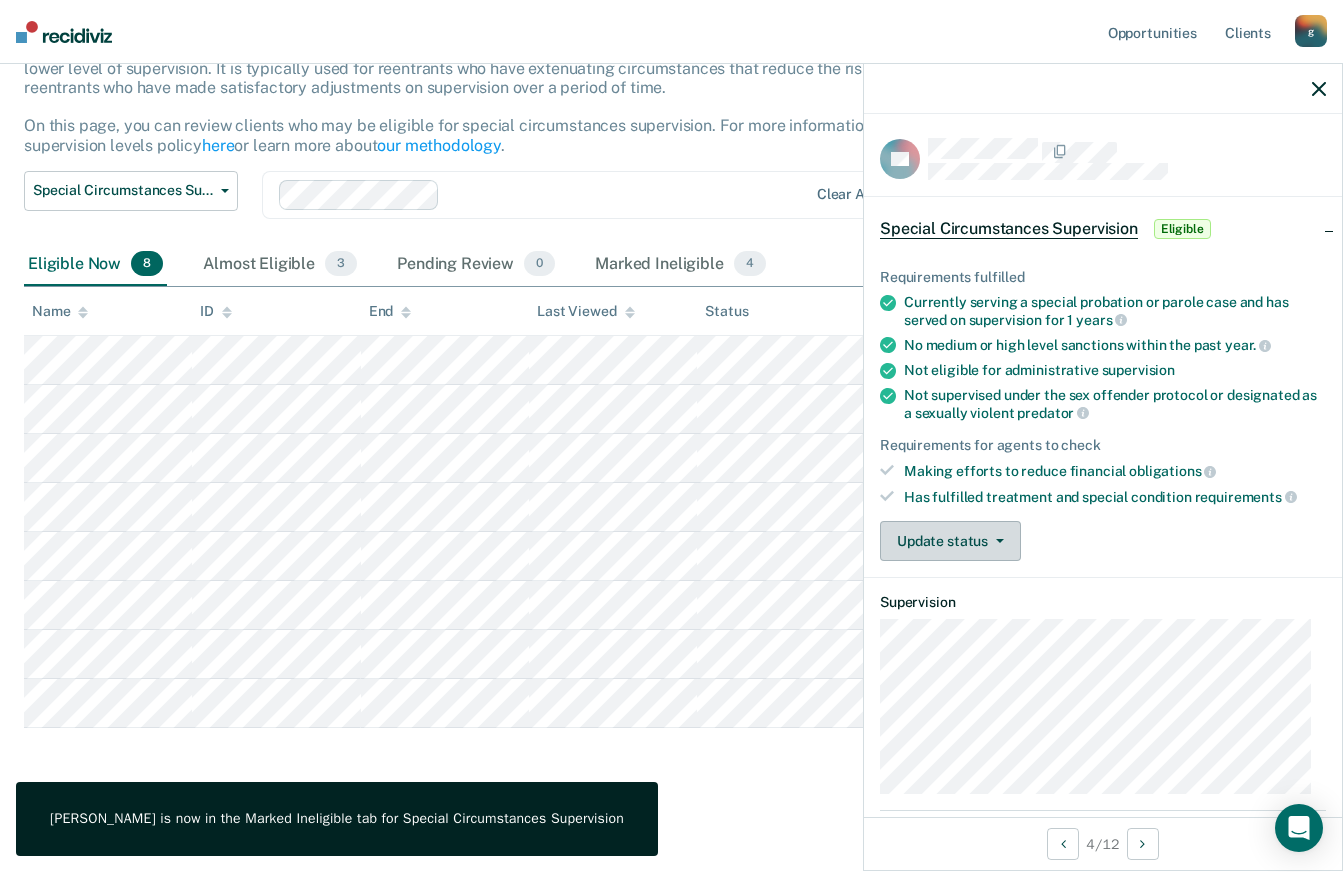 click 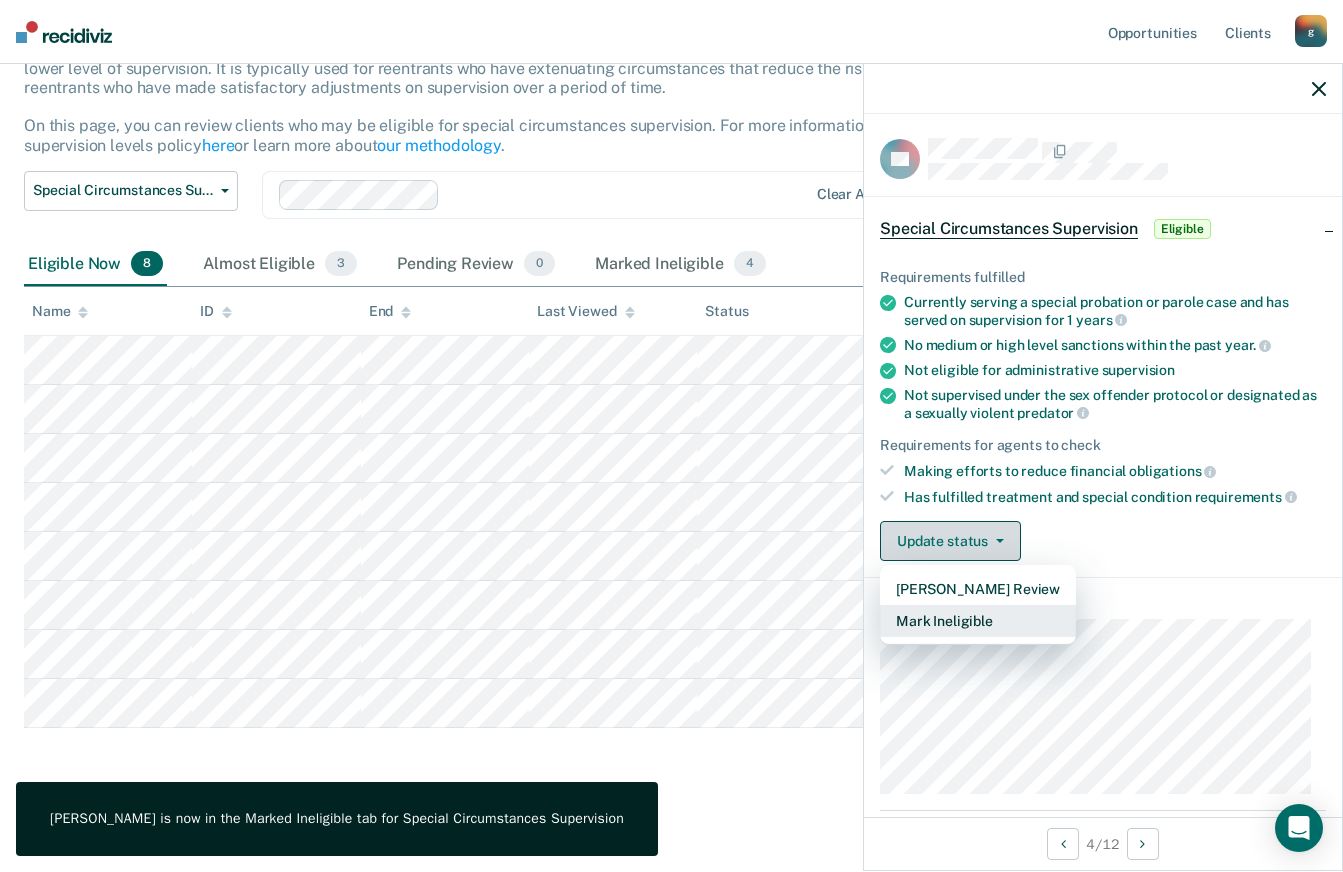 click on "Mark Ineligible" at bounding box center (978, 621) 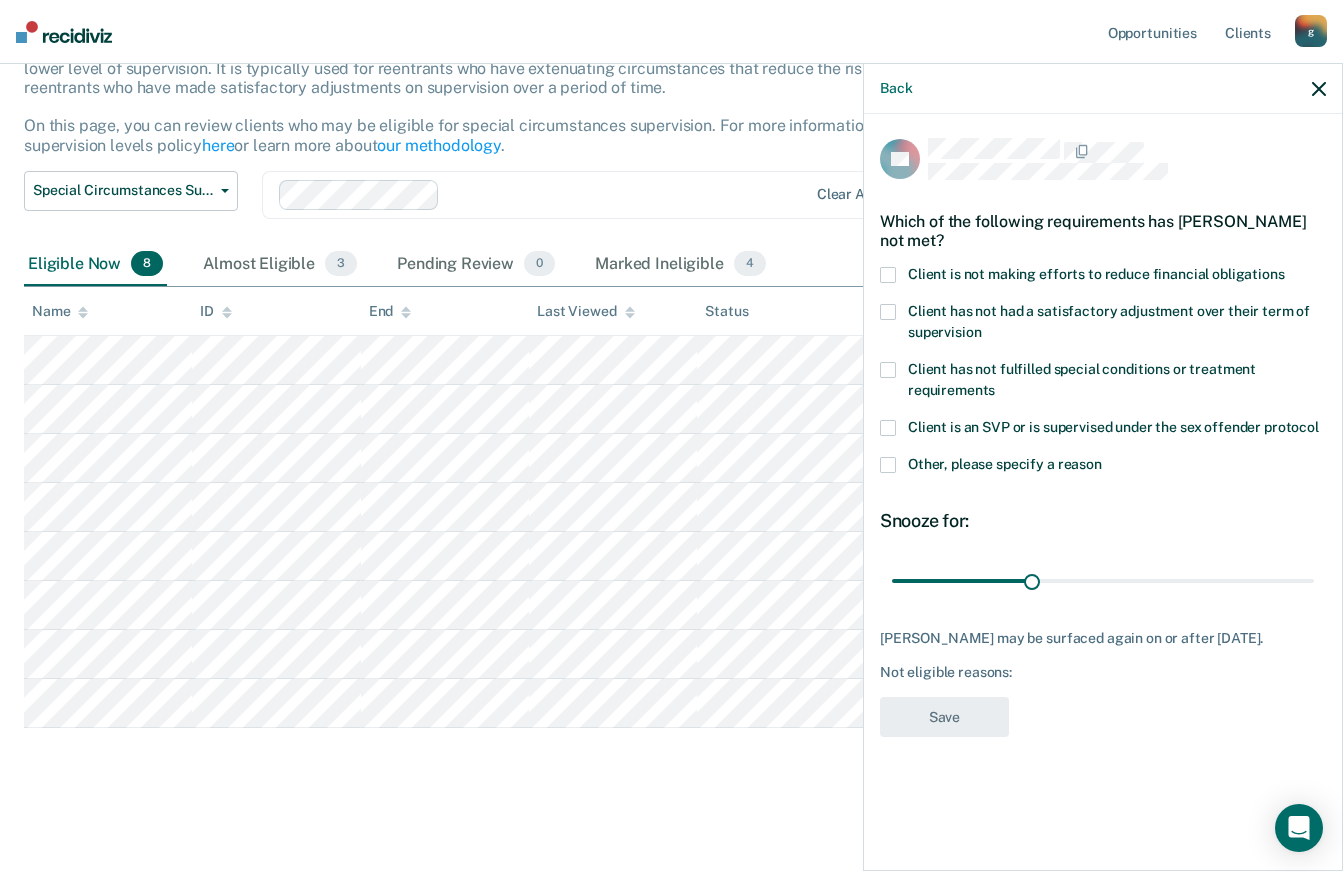 click at bounding box center (888, 275) 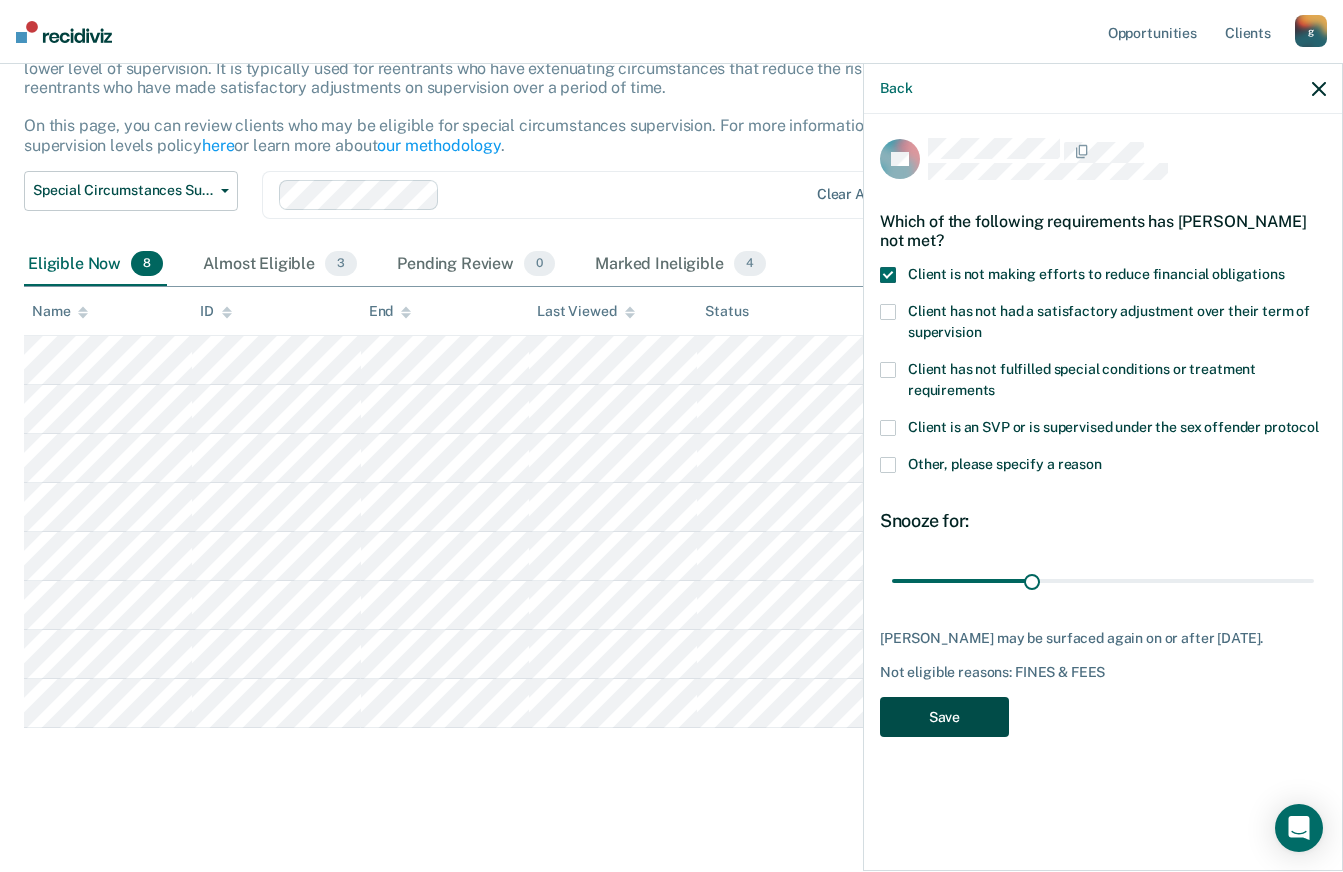 click on "Save" at bounding box center [944, 717] 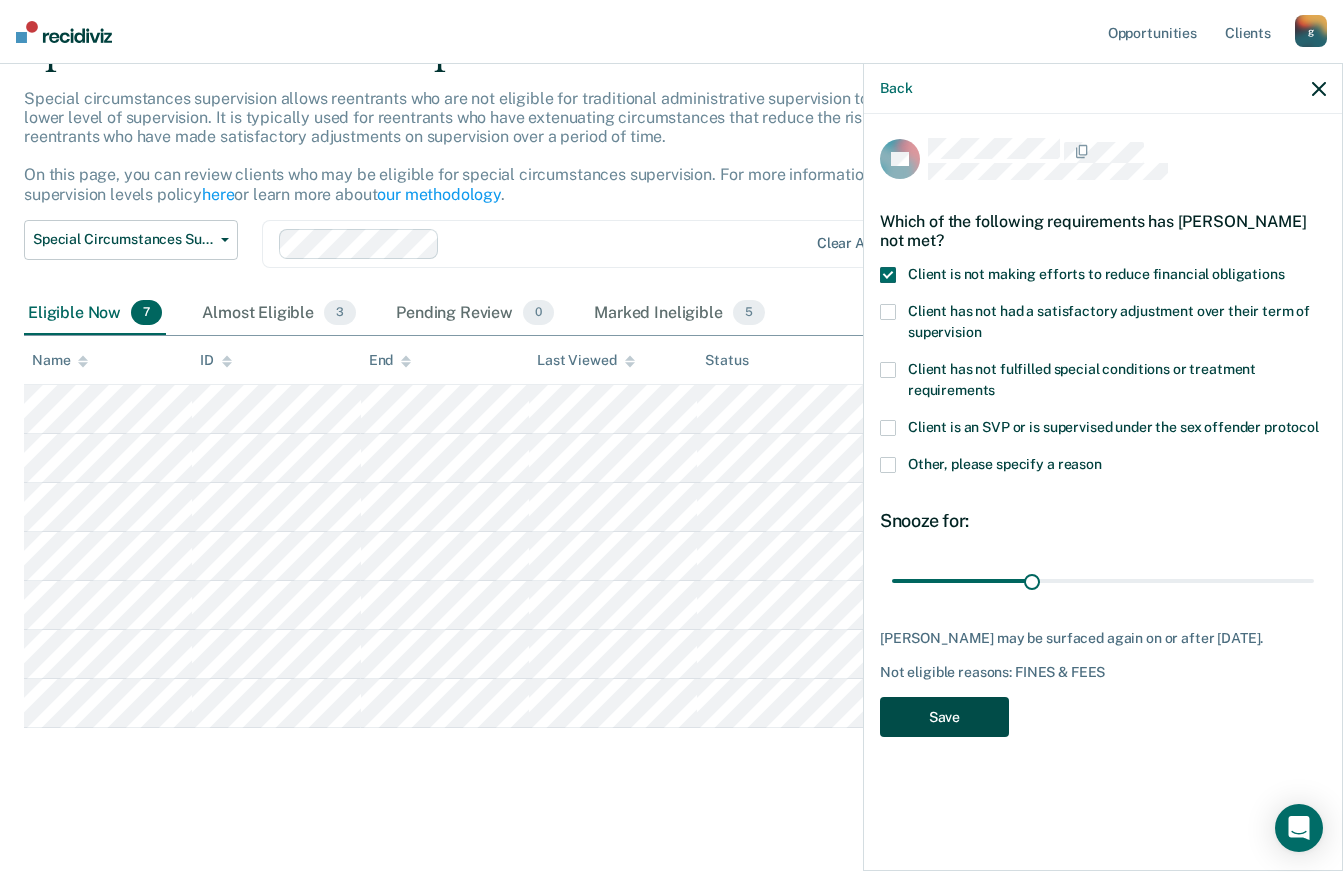 scroll, scrollTop: 106, scrollLeft: 0, axis: vertical 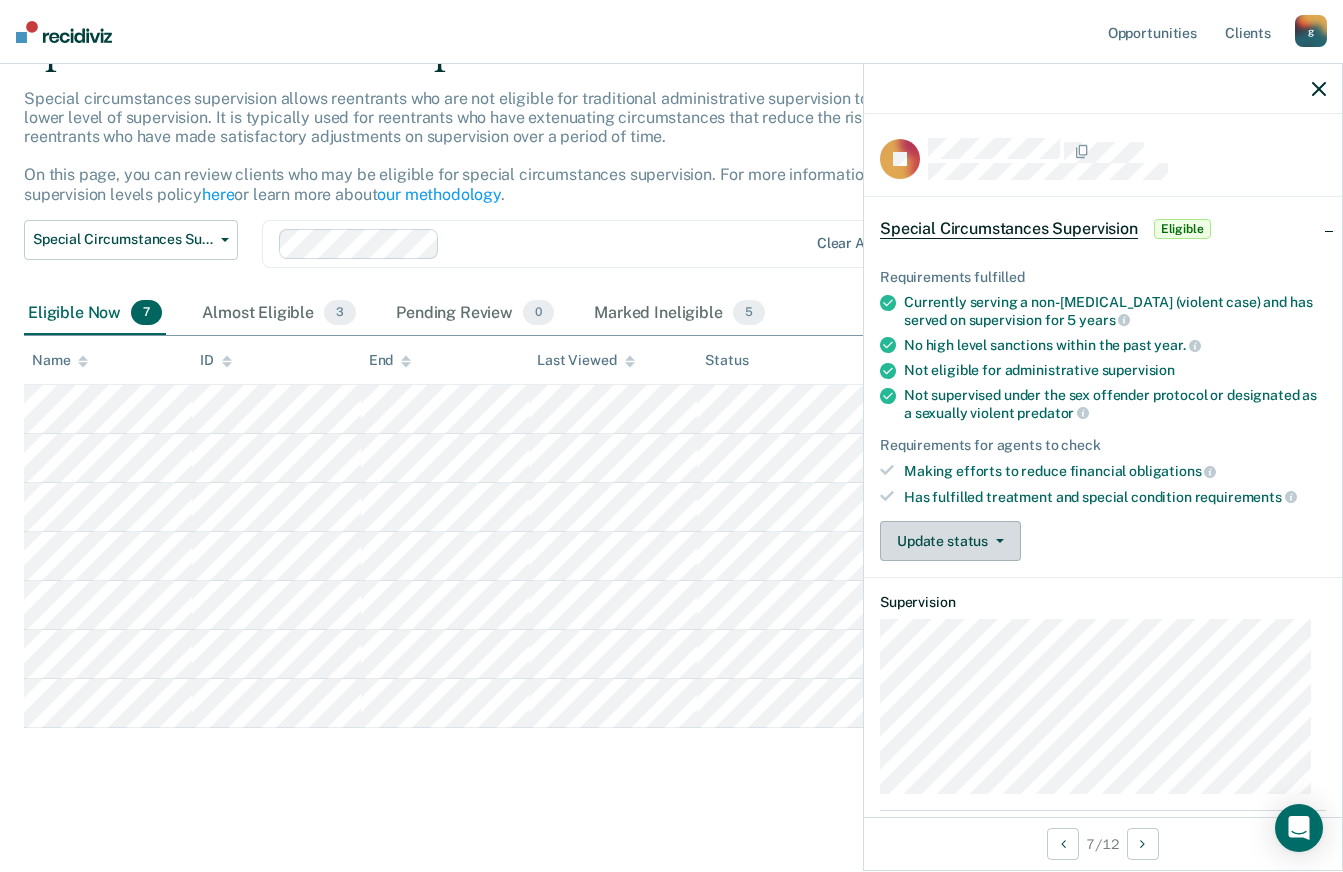 click on "Update status" at bounding box center [950, 541] 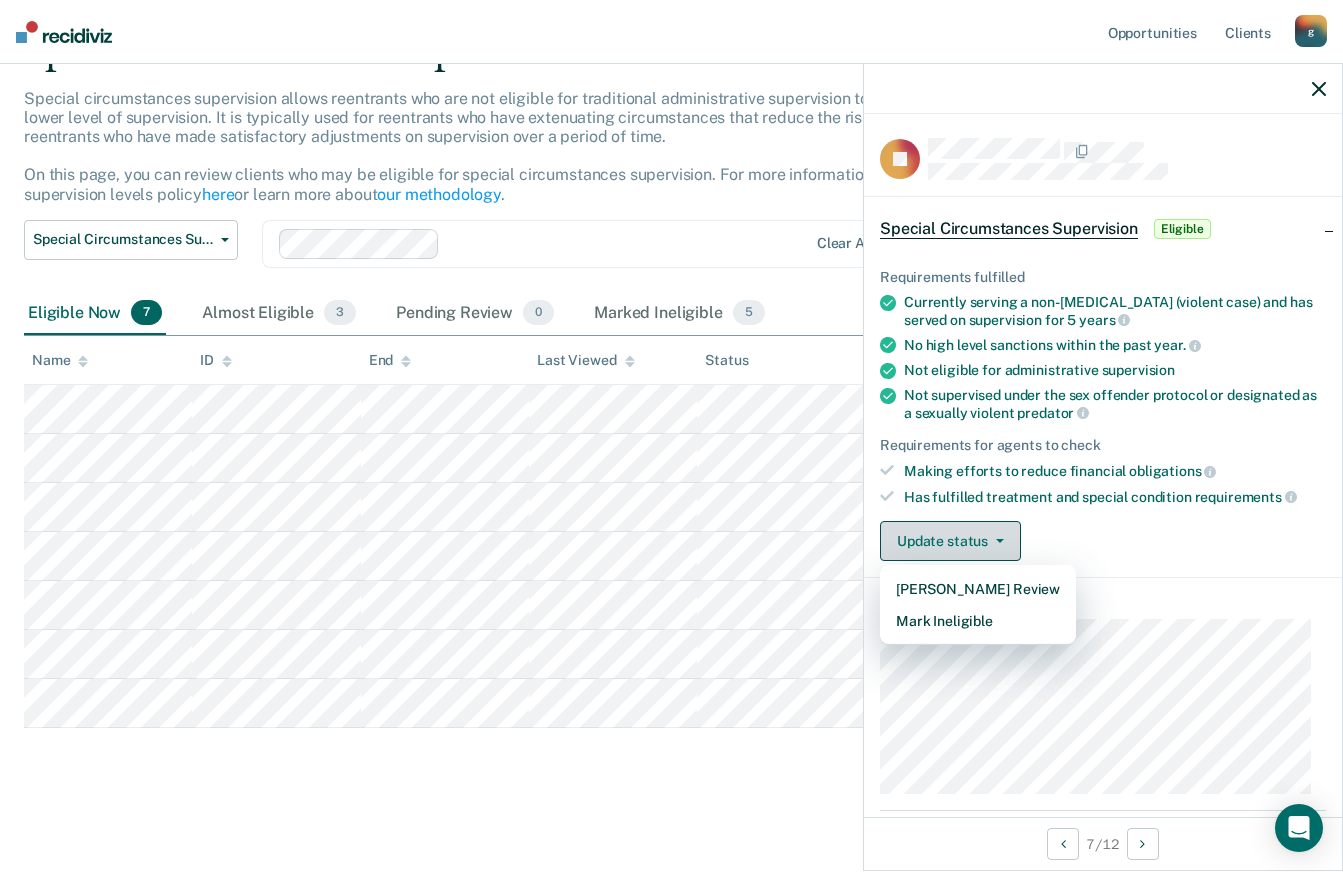 click on "Mark Ineligible" at bounding box center [978, 621] 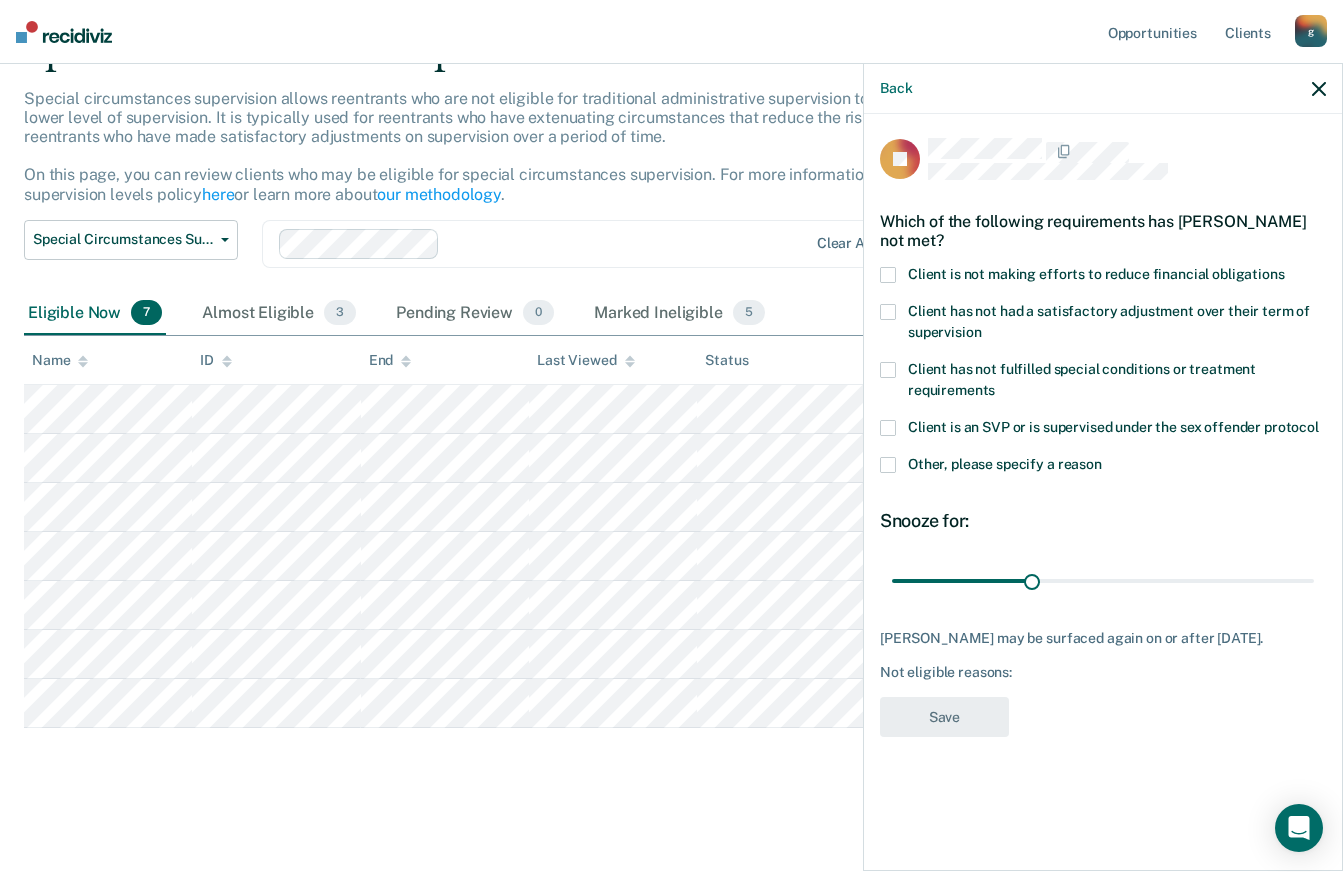 click at bounding box center (888, 275) 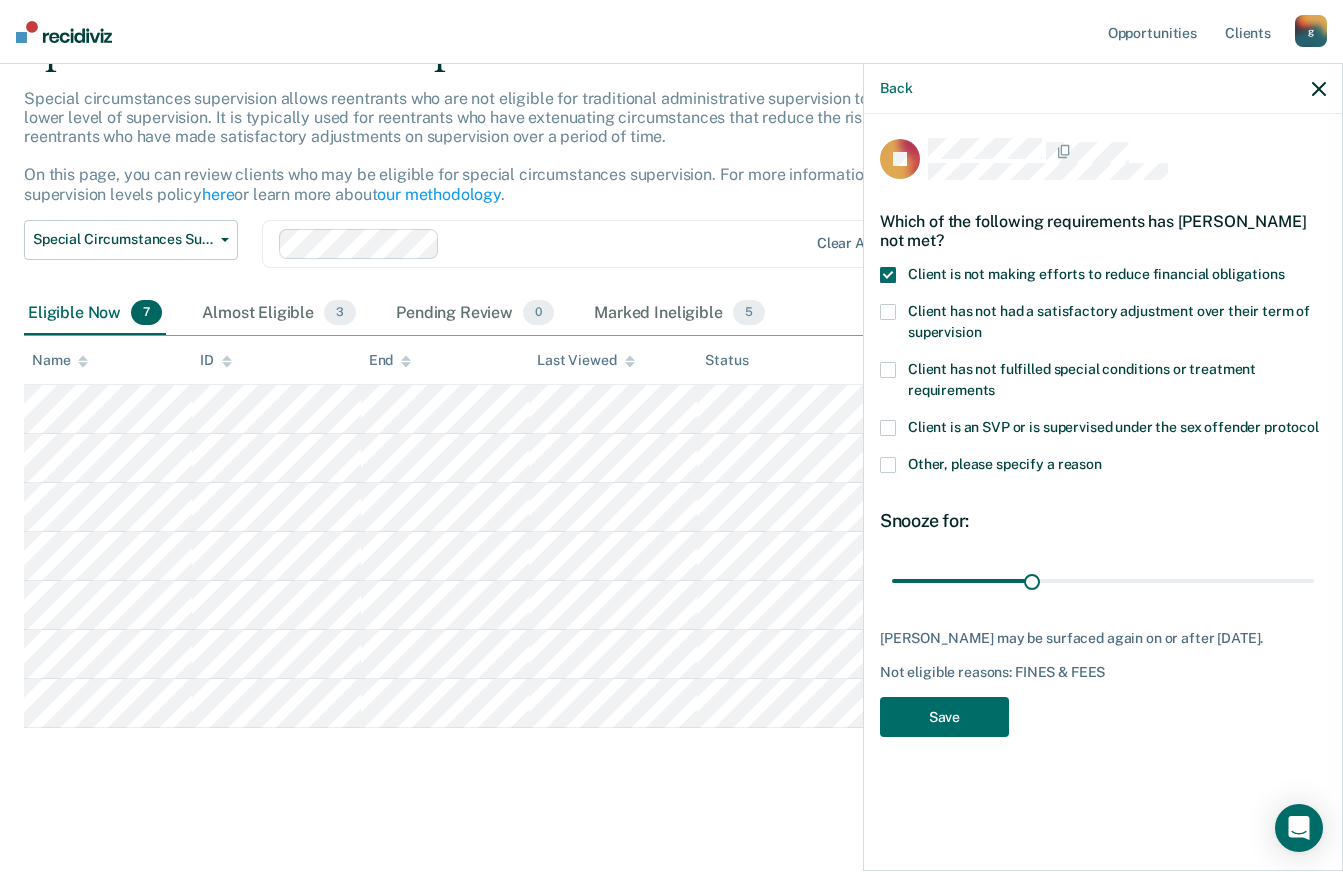 click on "Save" at bounding box center [944, 717] 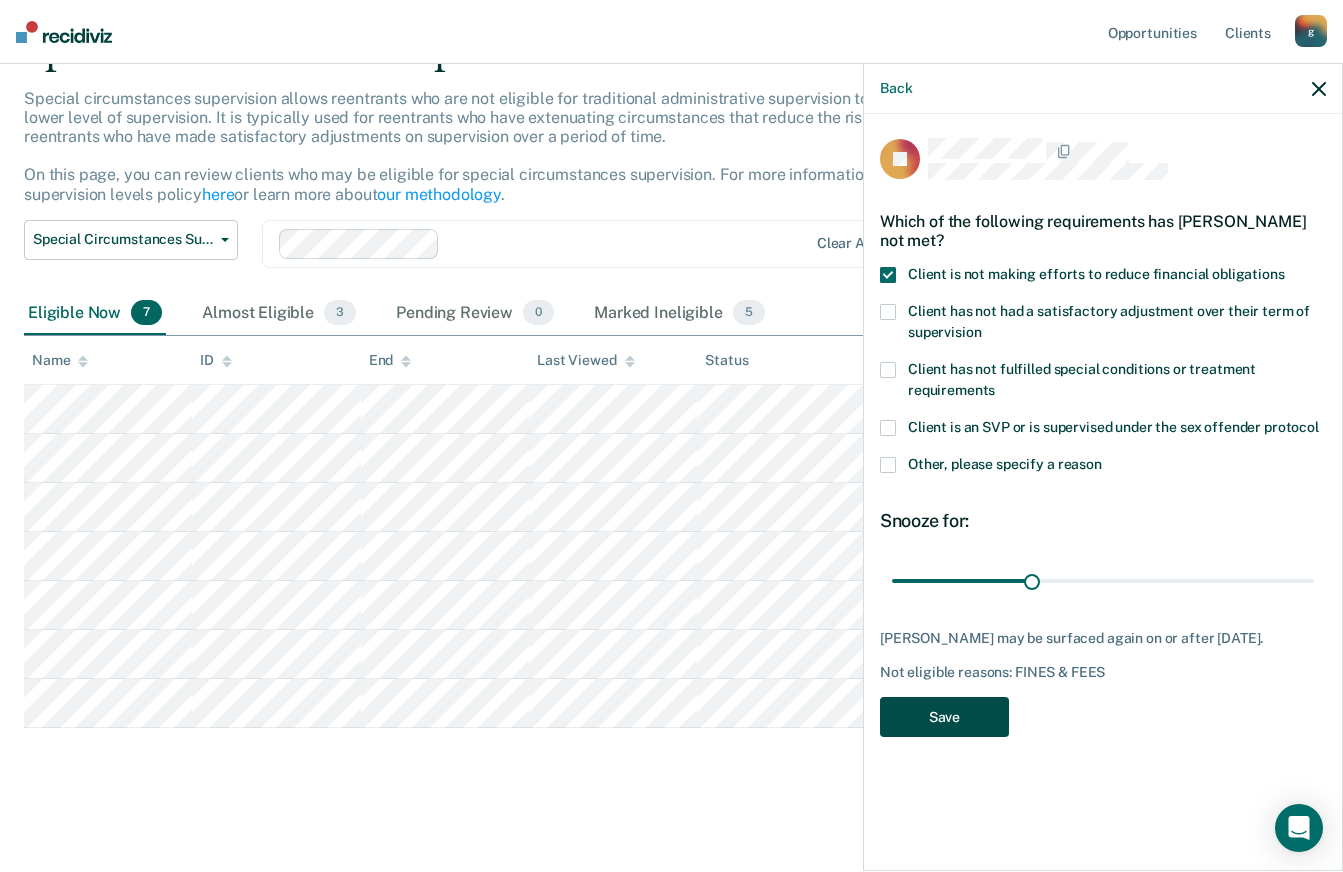 scroll, scrollTop: 57, scrollLeft: 0, axis: vertical 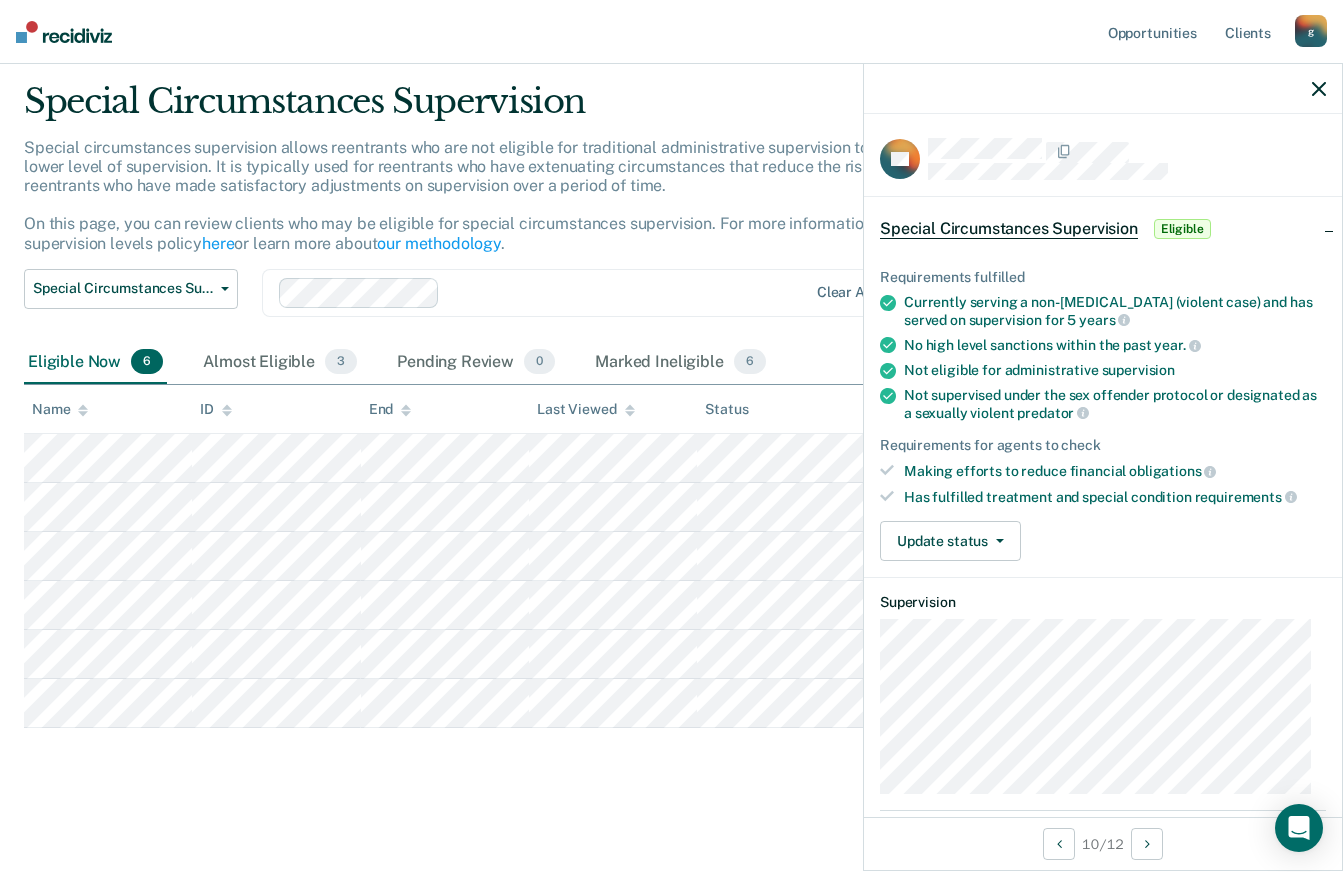 click on "Update status" at bounding box center [950, 541] 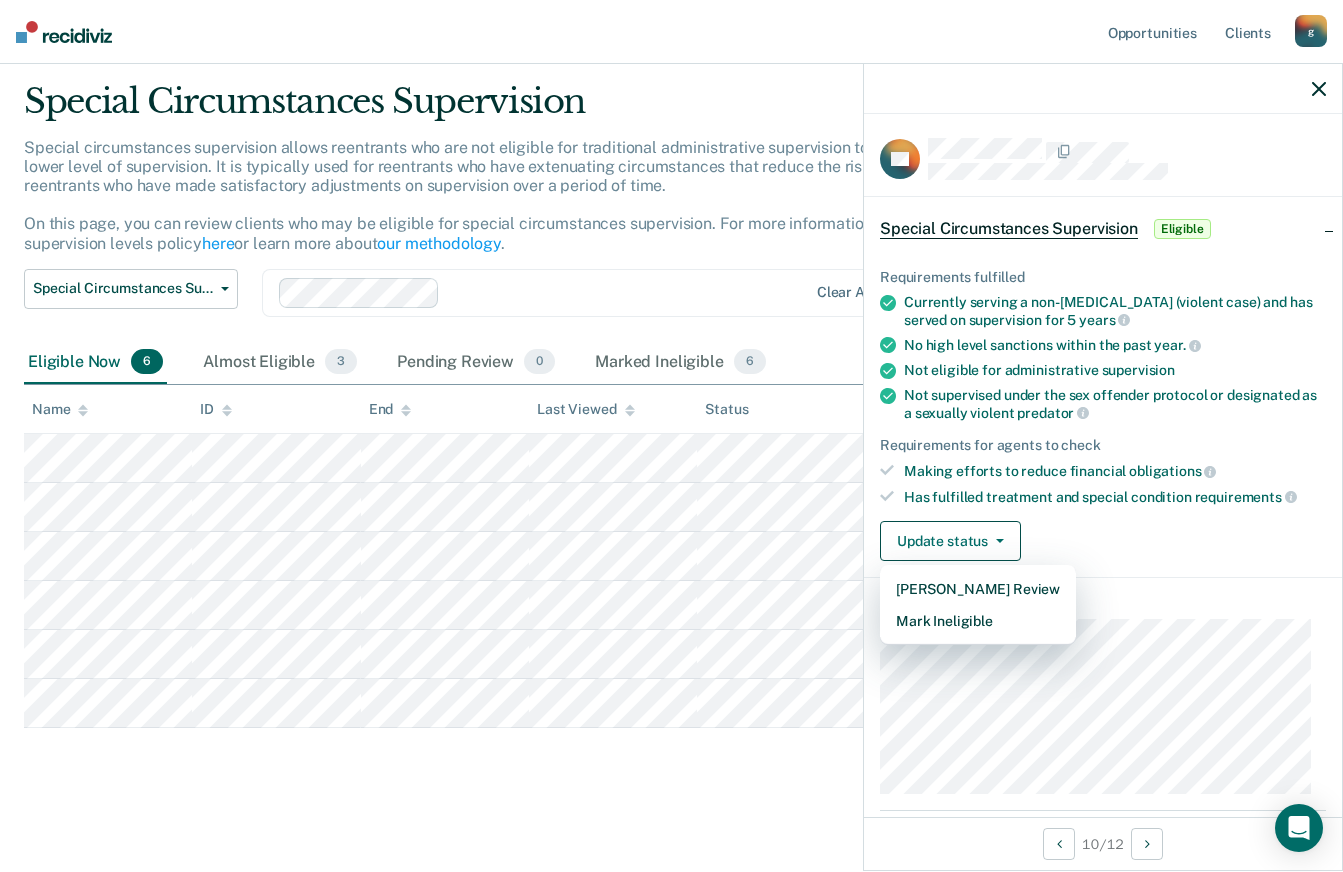 click on "Requirements fulfilled Currently serving a non-life sentence (violent case) and has served on supervision for 5   years   No high level sanctions within the past   year.   Not eligible for administrative   supervision Not supervised under the sex offender protocol or designated as a sexually violent   predator   Requirements for agents to check Making efforts to reduce financial   obligations   Has fulfilled treatment and special condition   requirements   Update status Mark Pending Review Mark Ineligible" at bounding box center [1103, 407] 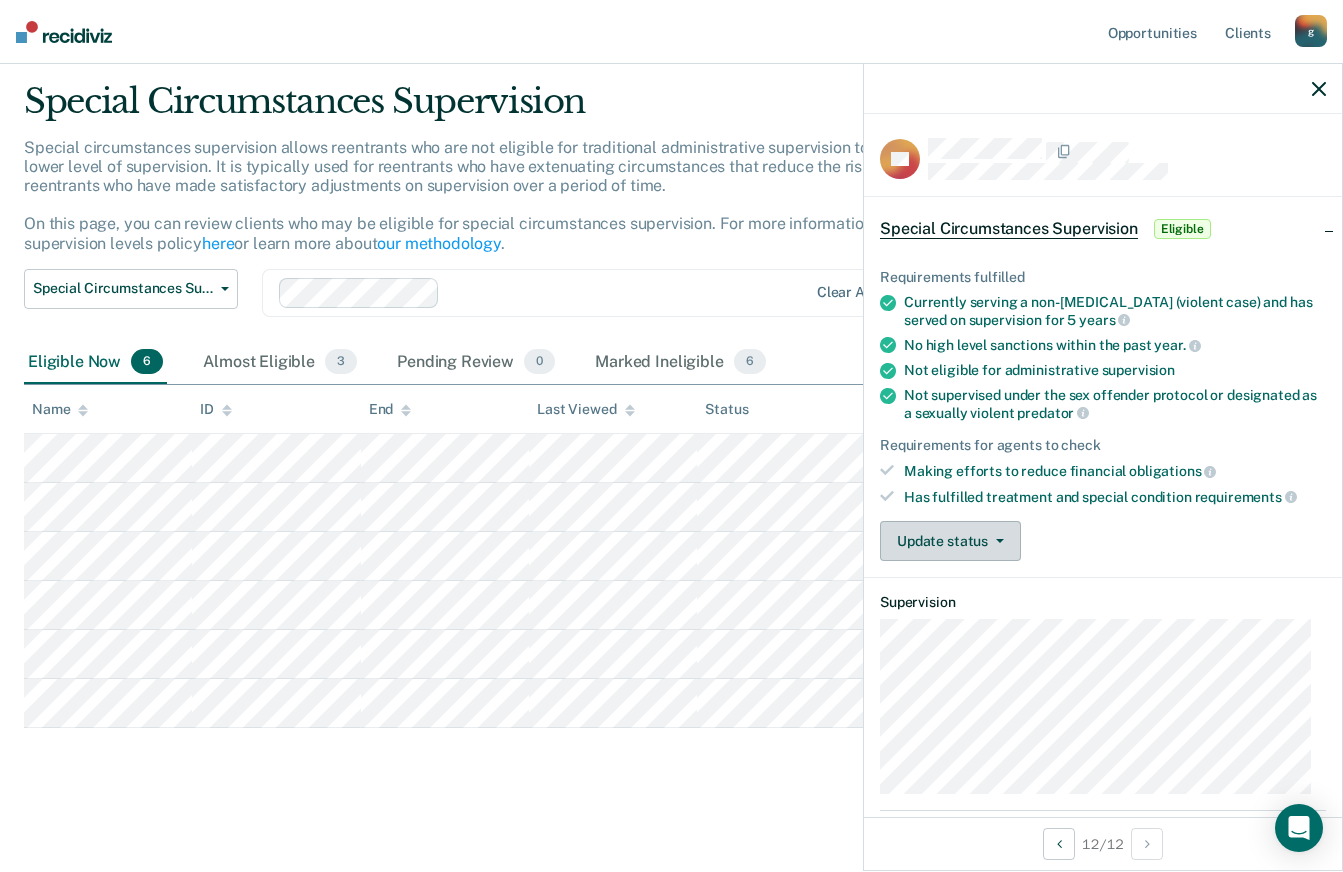 click 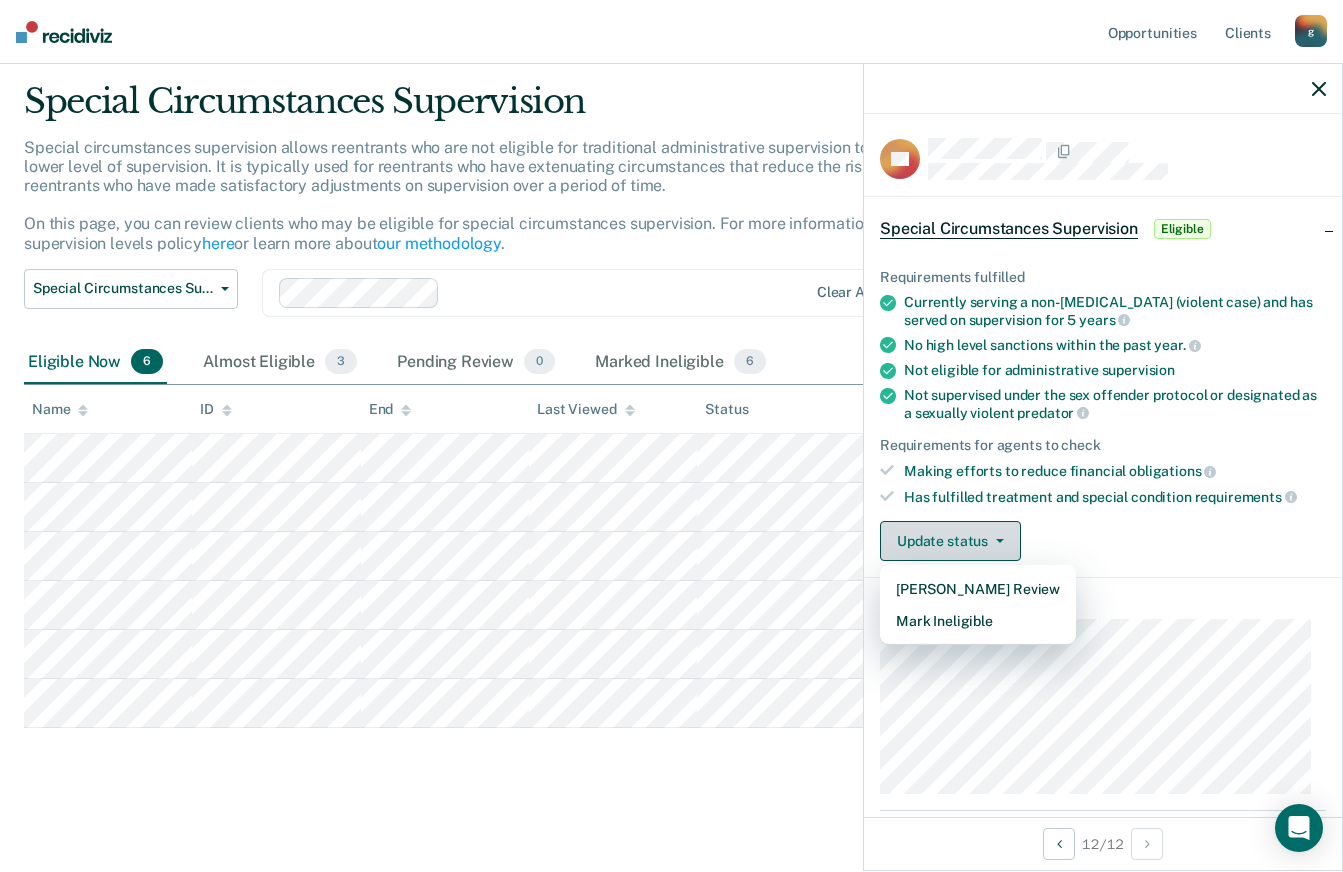 click on "Mark Ineligible" at bounding box center (978, 621) 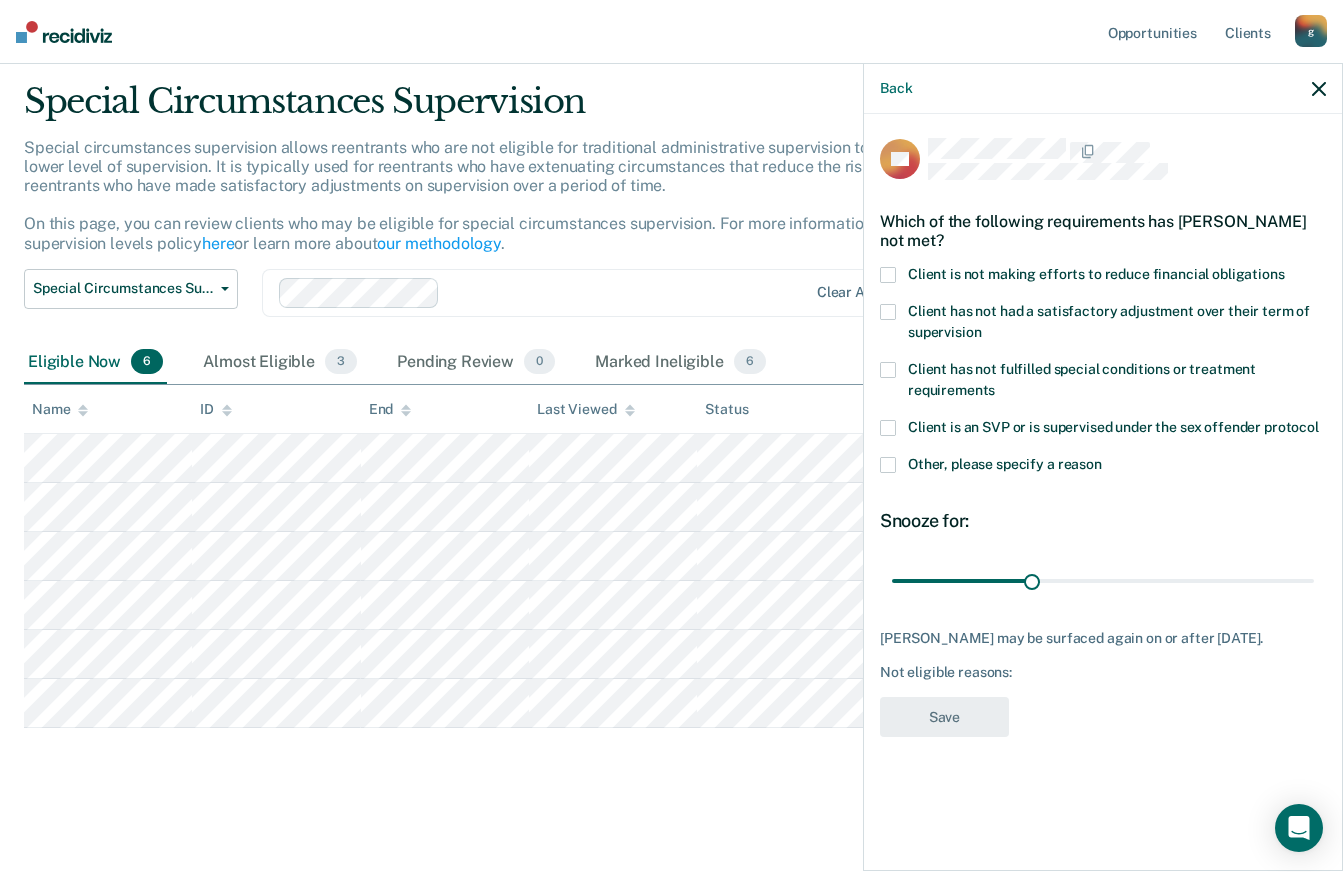 click 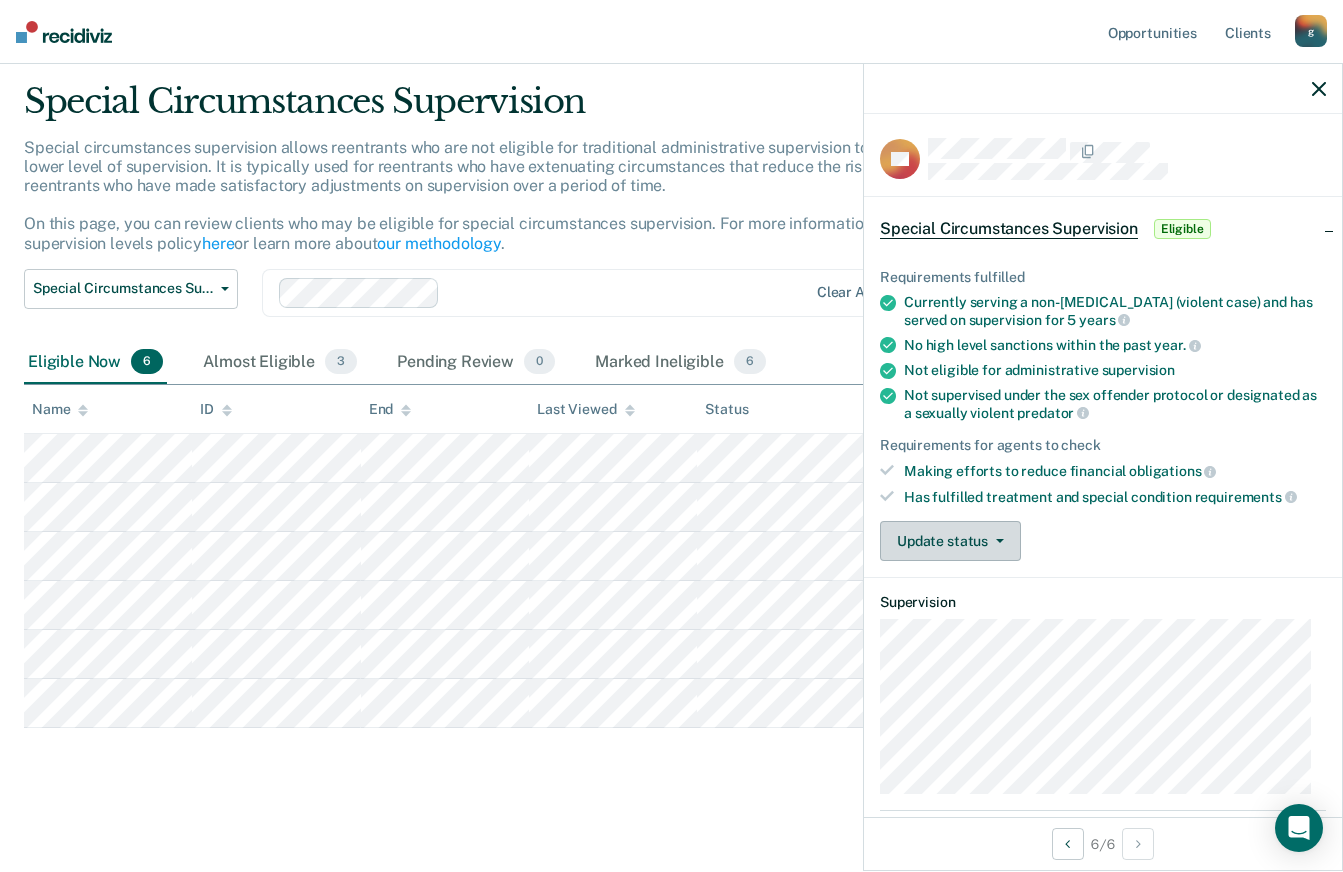 click 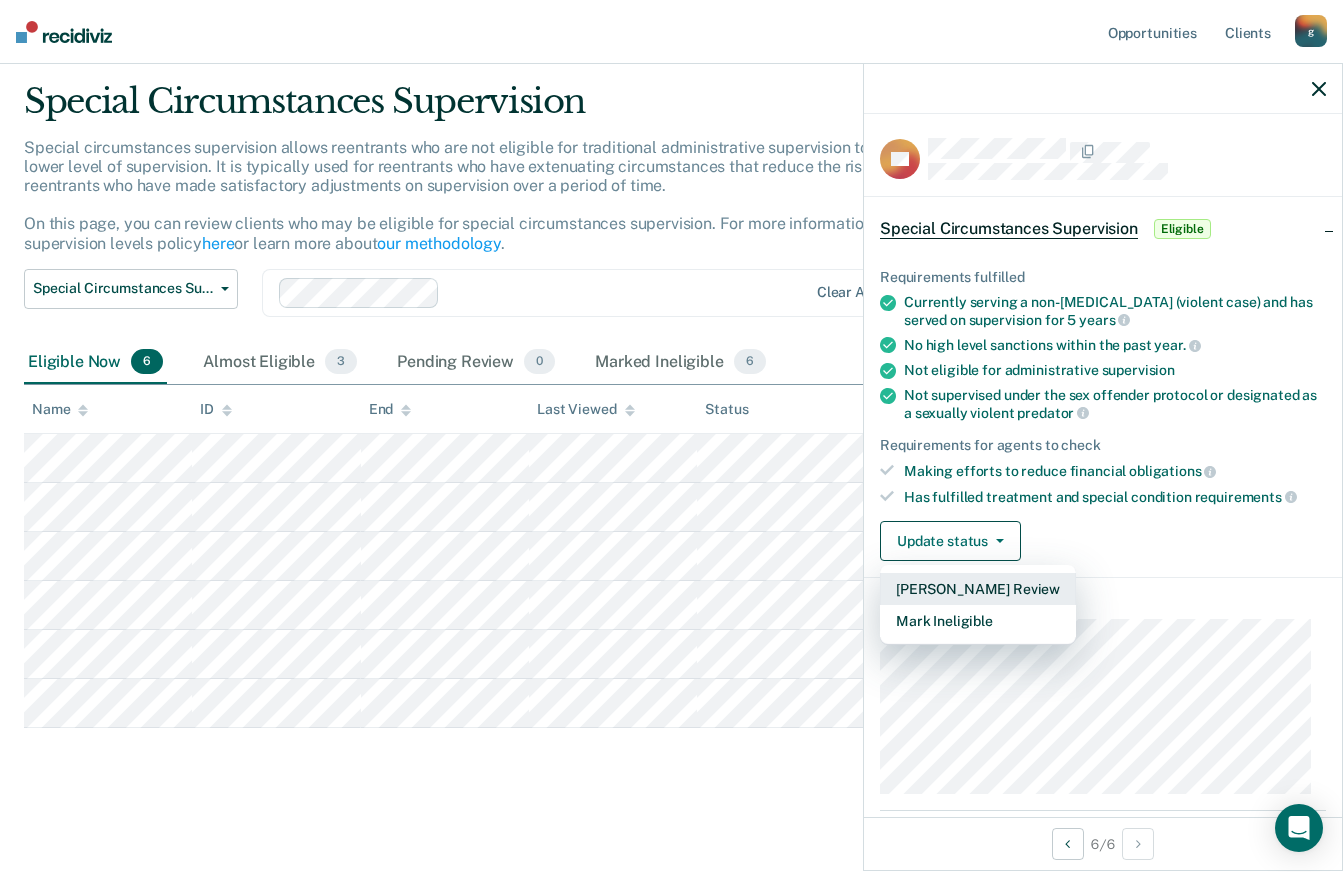 click on "[PERSON_NAME] Review" at bounding box center [978, 589] 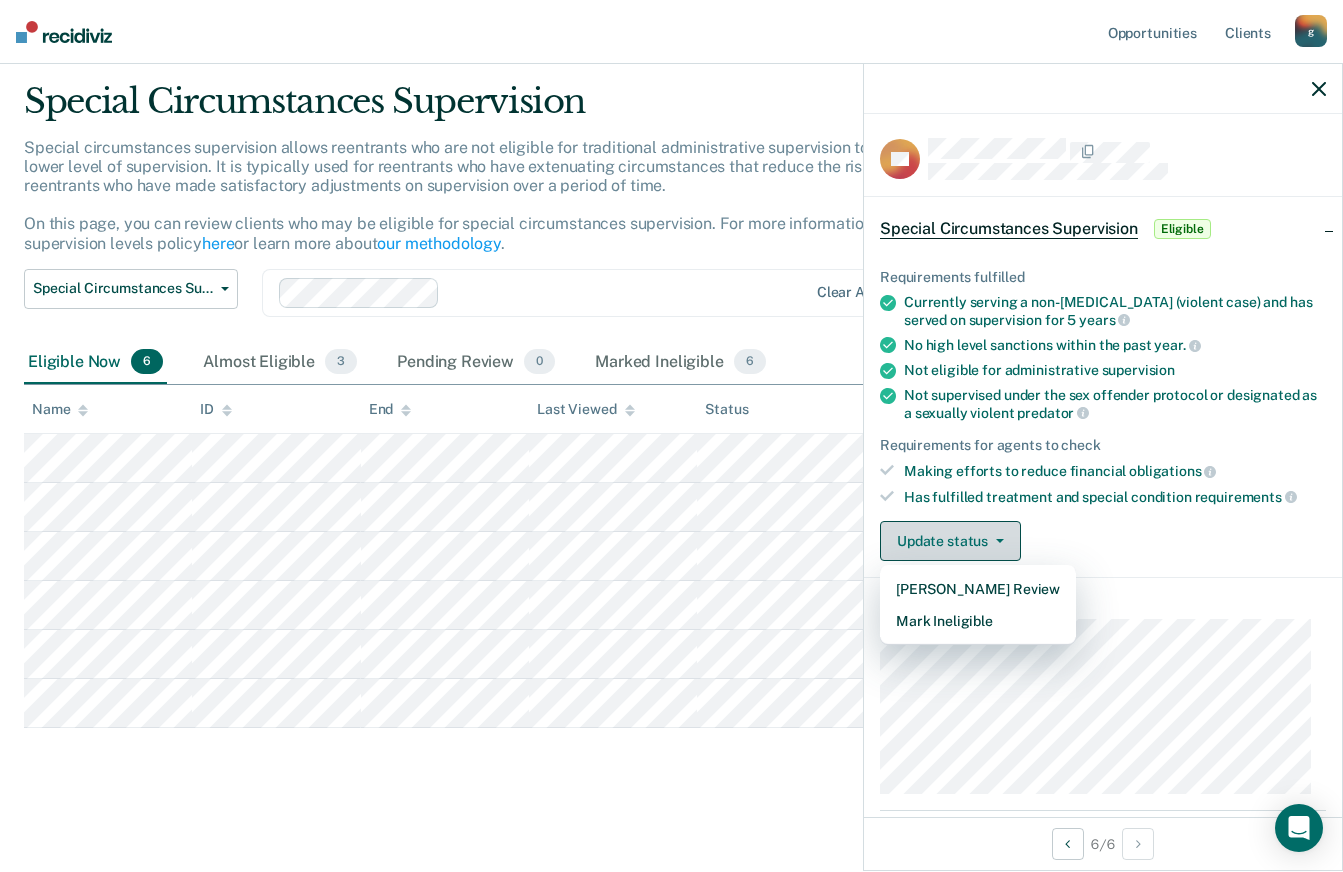 scroll, scrollTop: 8, scrollLeft: 0, axis: vertical 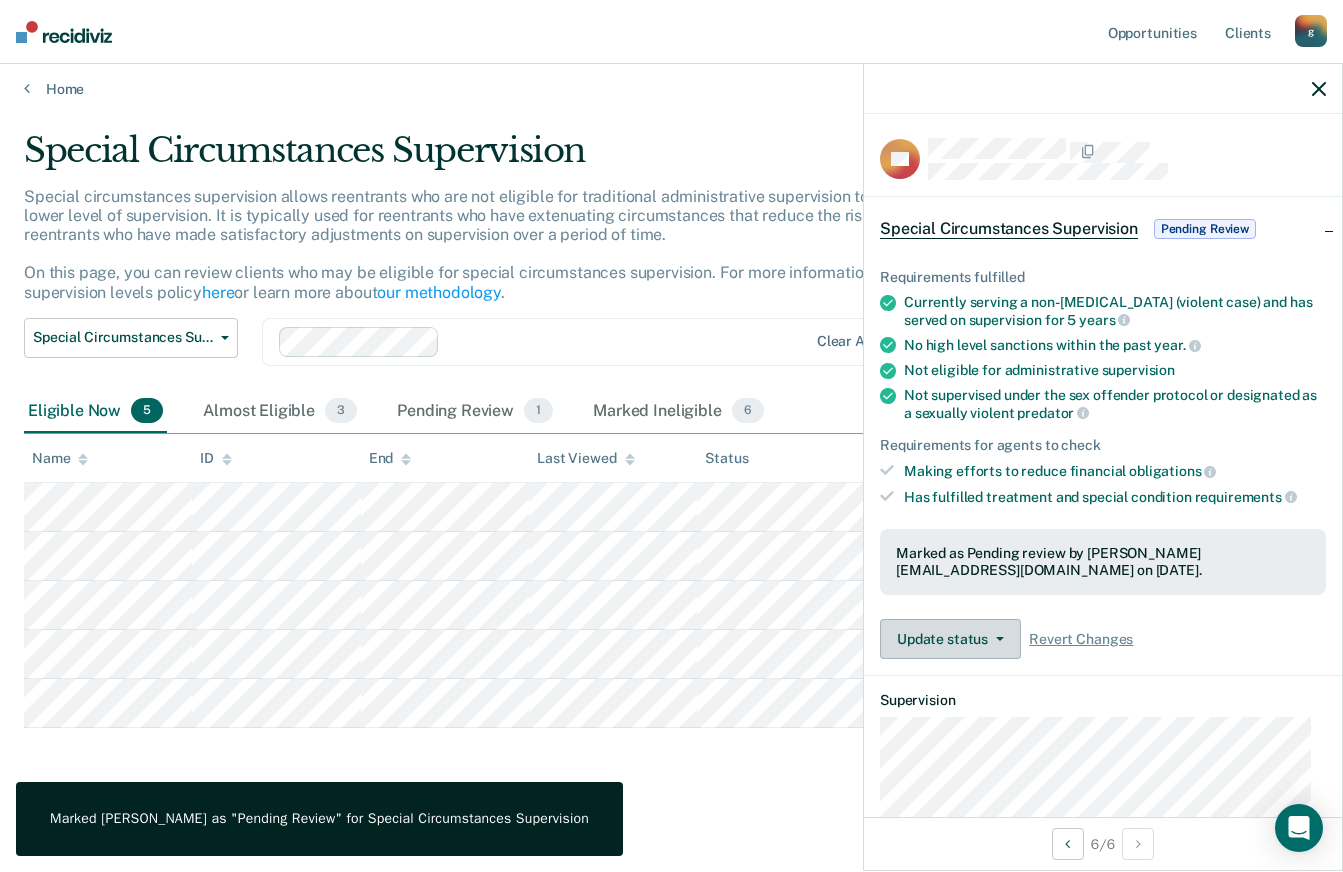 click on "Update status" at bounding box center [950, 639] 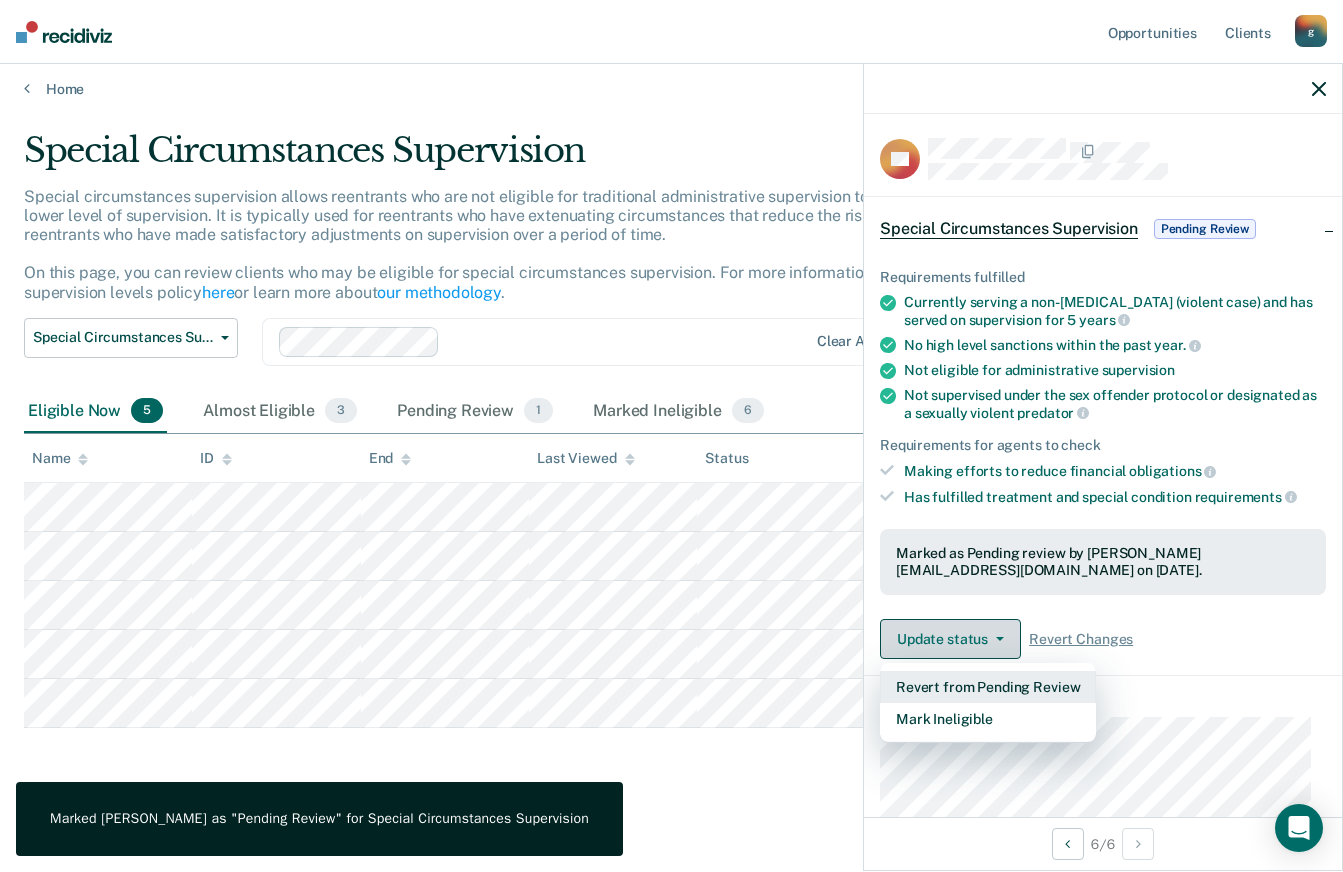 click on "Special Circumstances Supervision   Special circumstances supervision allows reentrants who are not eligible for traditional administrative supervision to be supervised at a lower level of supervision. It is typically used for reentrants who have extenuating circumstances that reduce the risk of re-offending or reentrants who have made satisfactory adjustments on supervision over a period of time. On this page, you can review clients who may be eligible for special circumstances supervision. For more information, please refer to the supervision levels policy  here  or learn more about  our methodology .  Special Circumstances Supervision Administrative Supervision Special Circumstances Supervision Clear   agents Eligible Now 5 Almost Eligible 3 Pending Review 1 Marked Ineligible 6
To pick up a draggable item, press the space bar.
While dragging, use the arrow keys to move the item.
Press space again to drop the item in its new position, or press escape to cancel.
Name ID End Last Viewed Status" at bounding box center [671, 482] 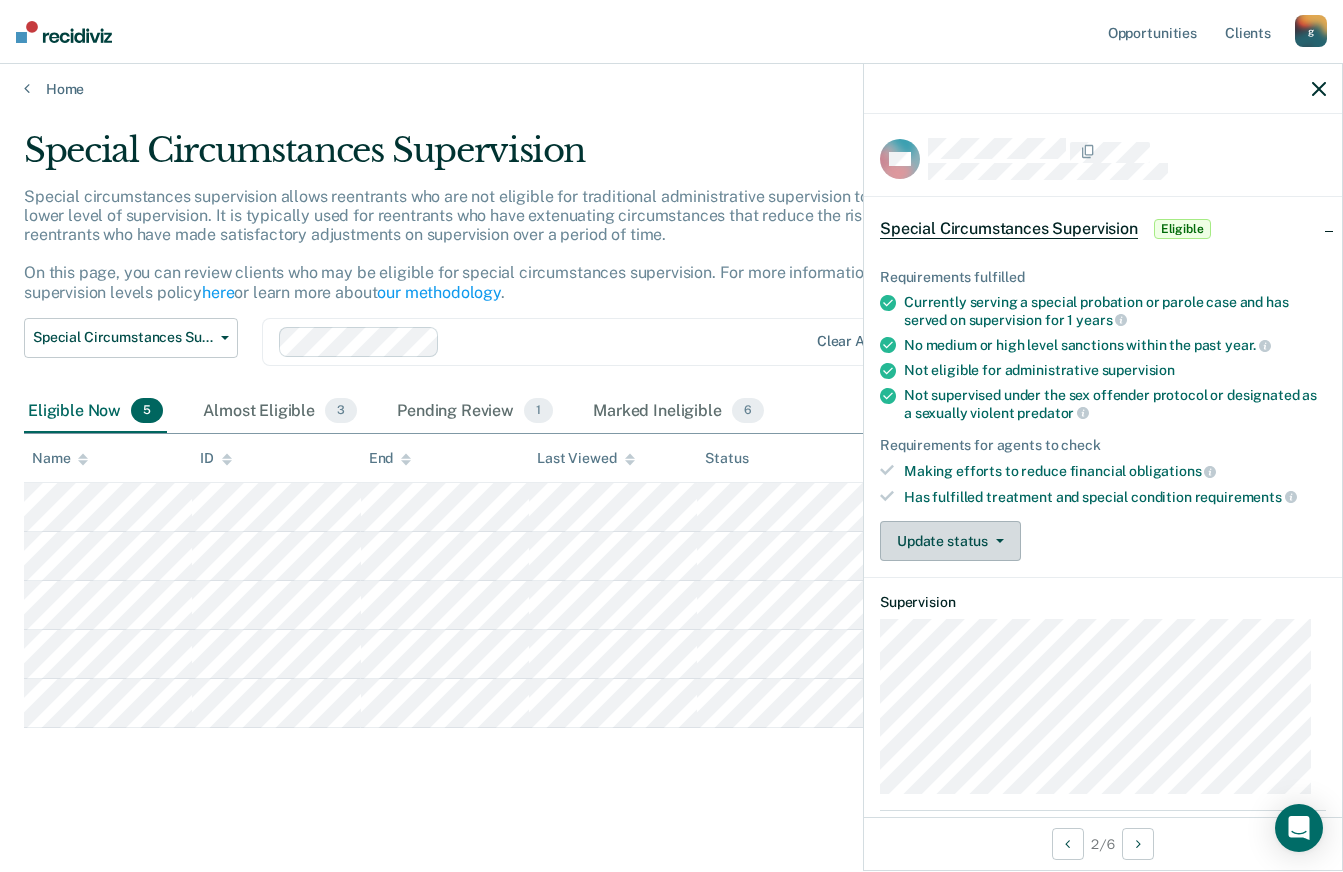 click 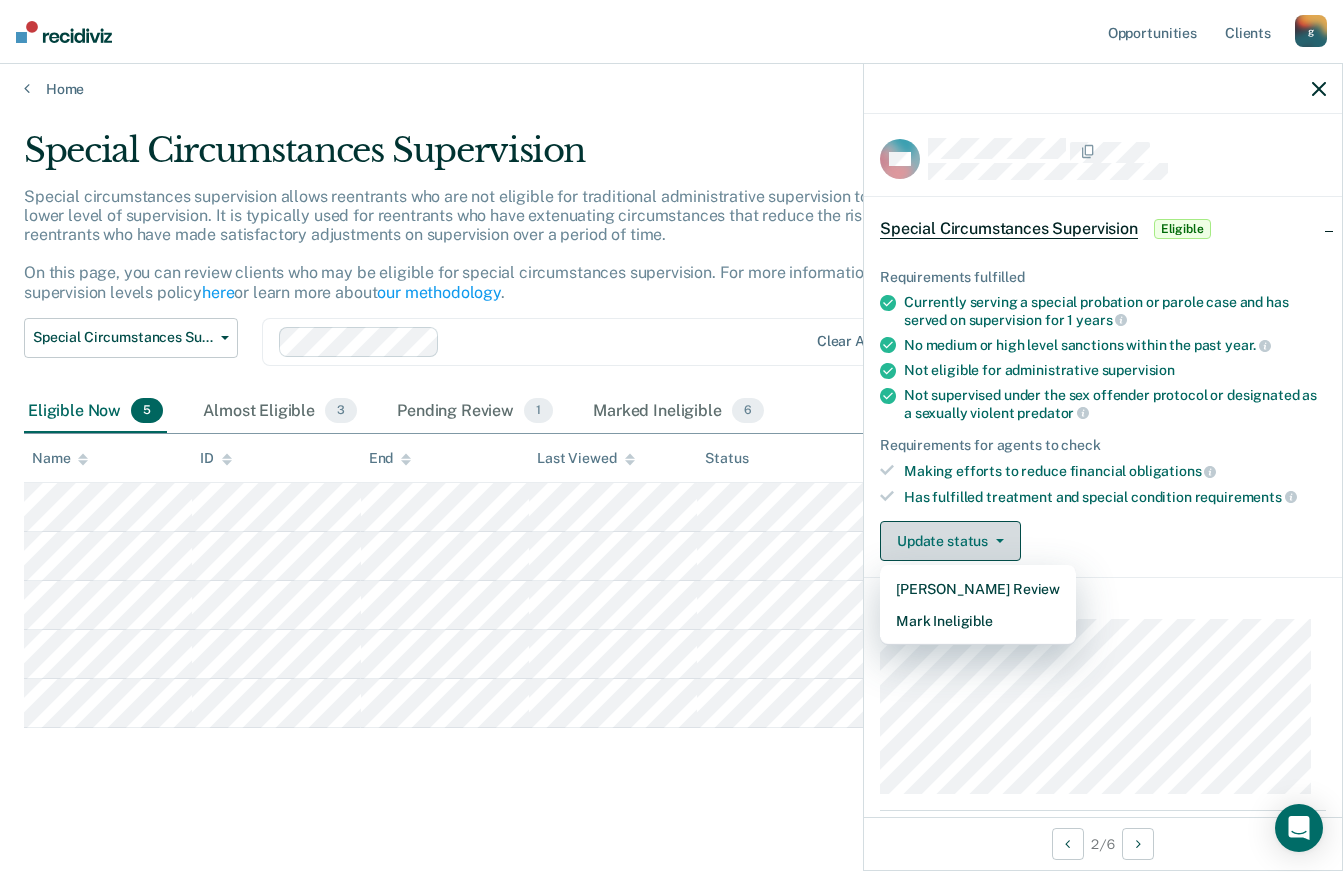 click on "Mark Ineligible" at bounding box center (978, 621) 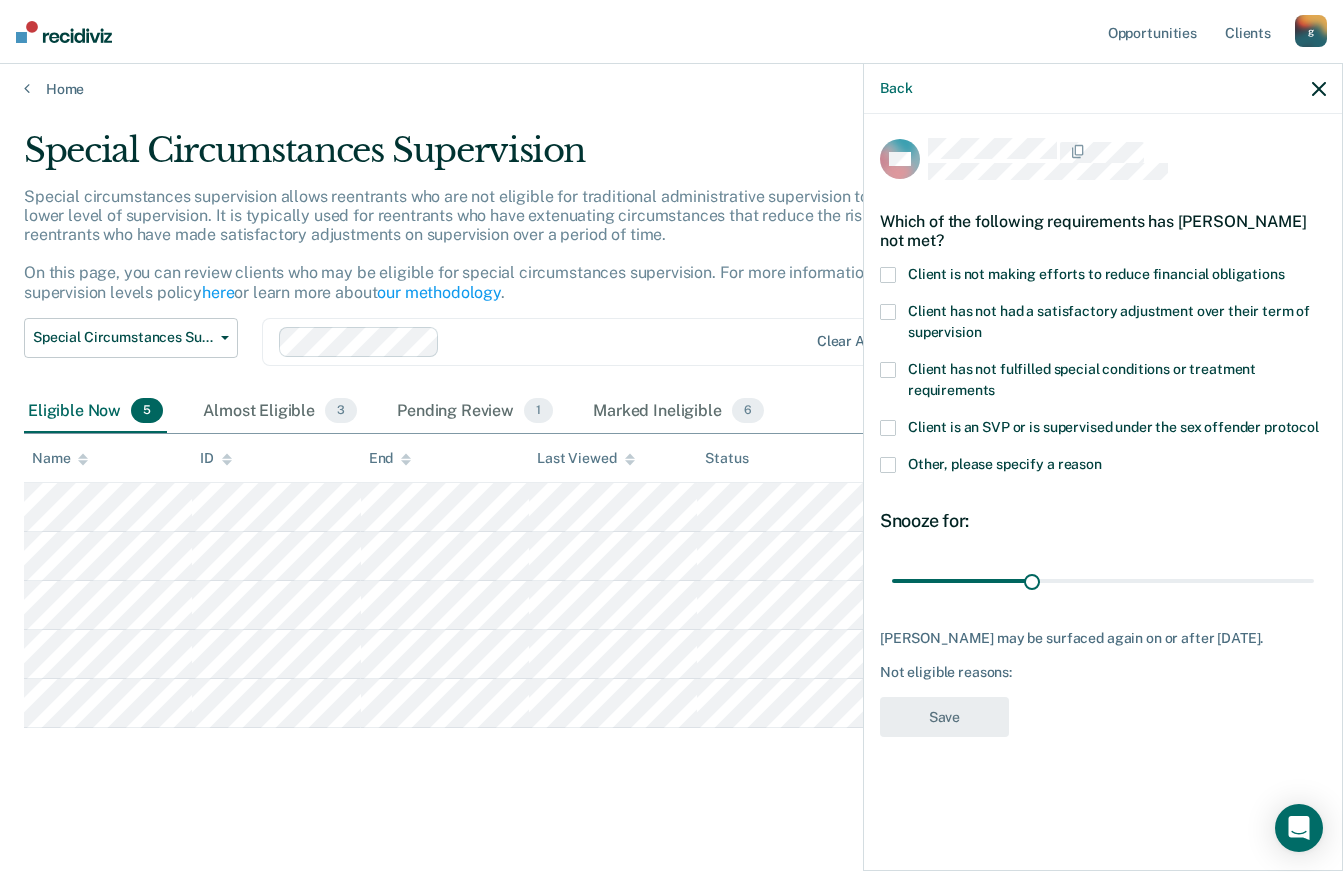 click at bounding box center [888, 275] 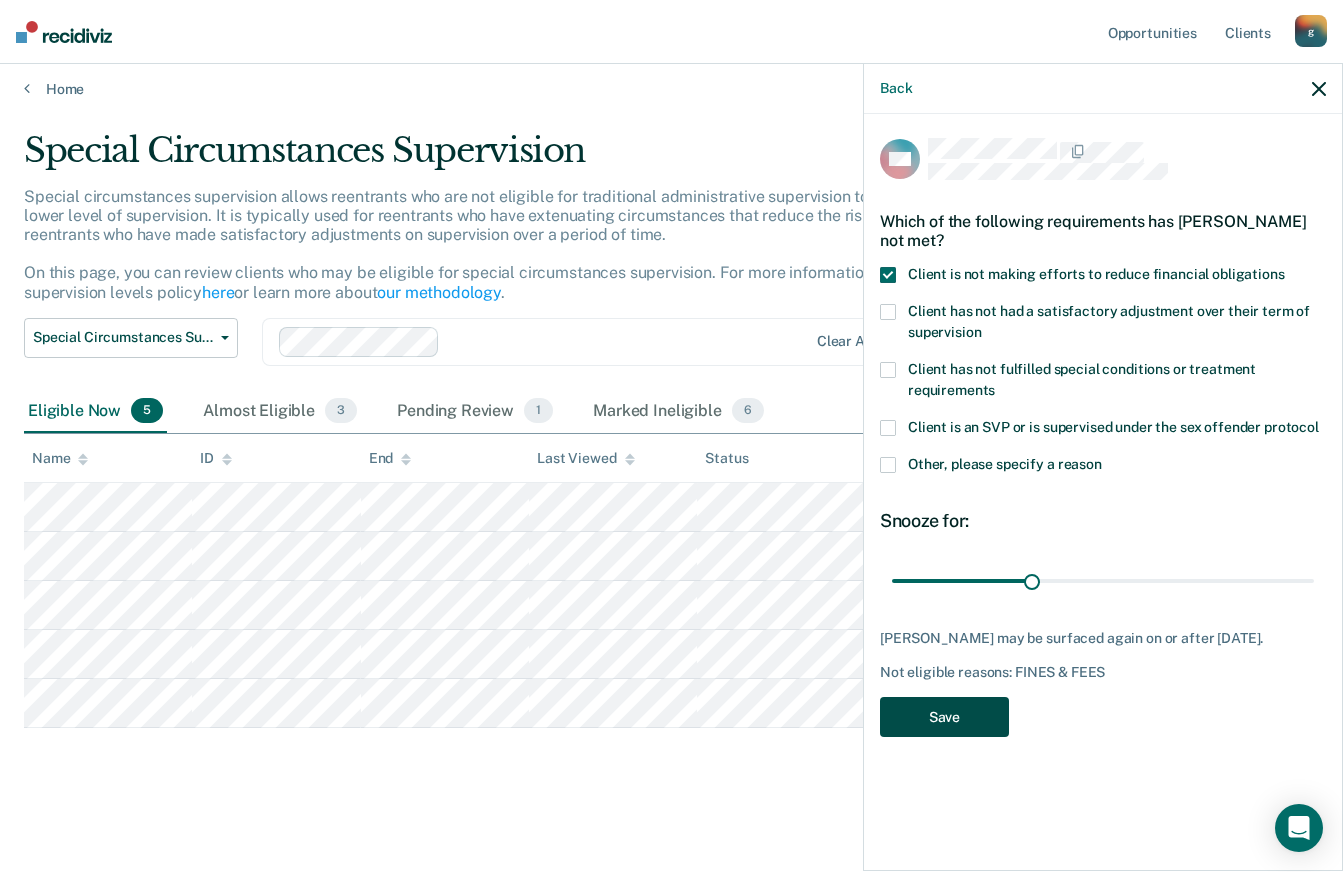 click on "Save" at bounding box center [944, 717] 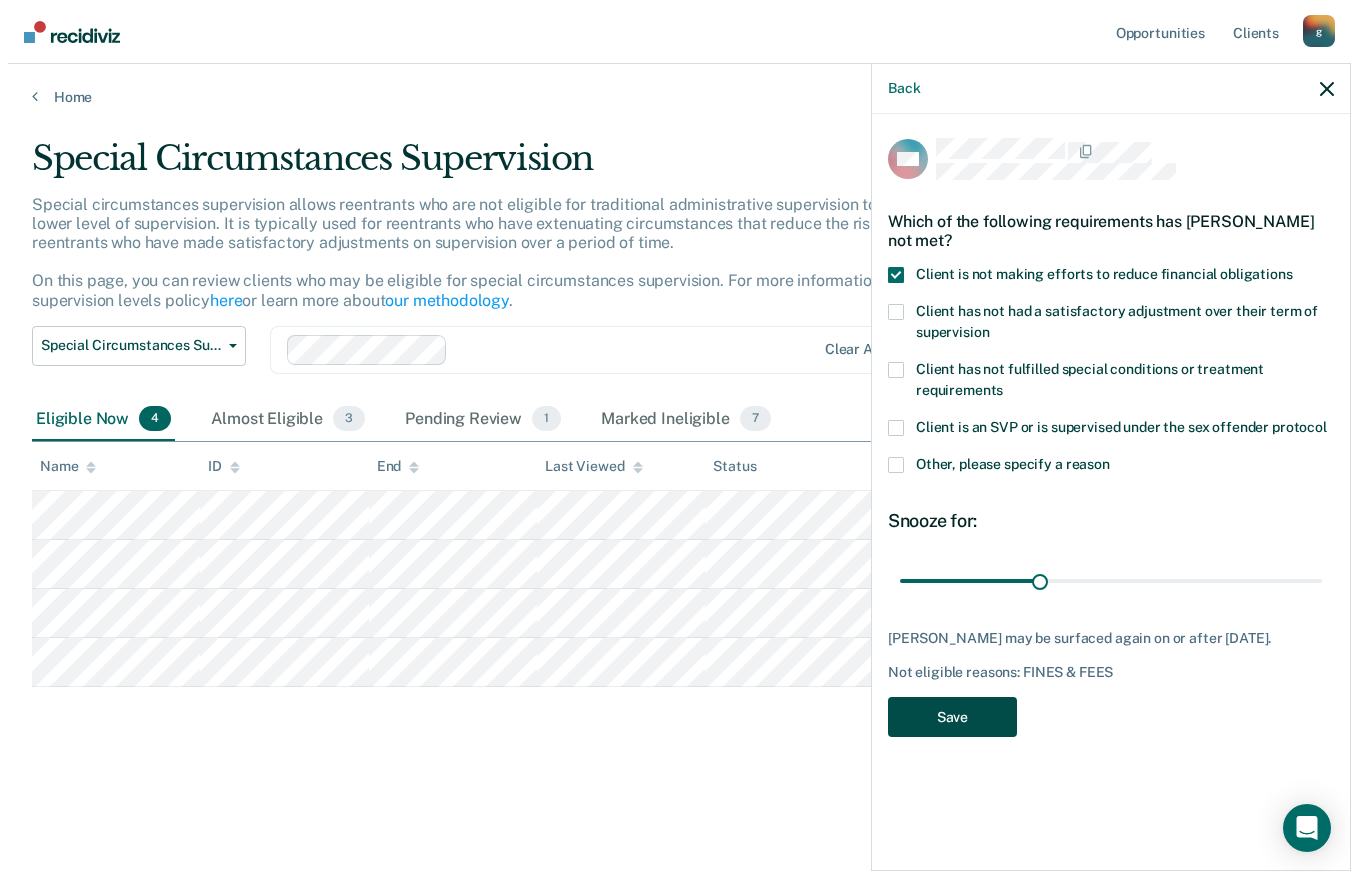 scroll, scrollTop: 0, scrollLeft: 0, axis: both 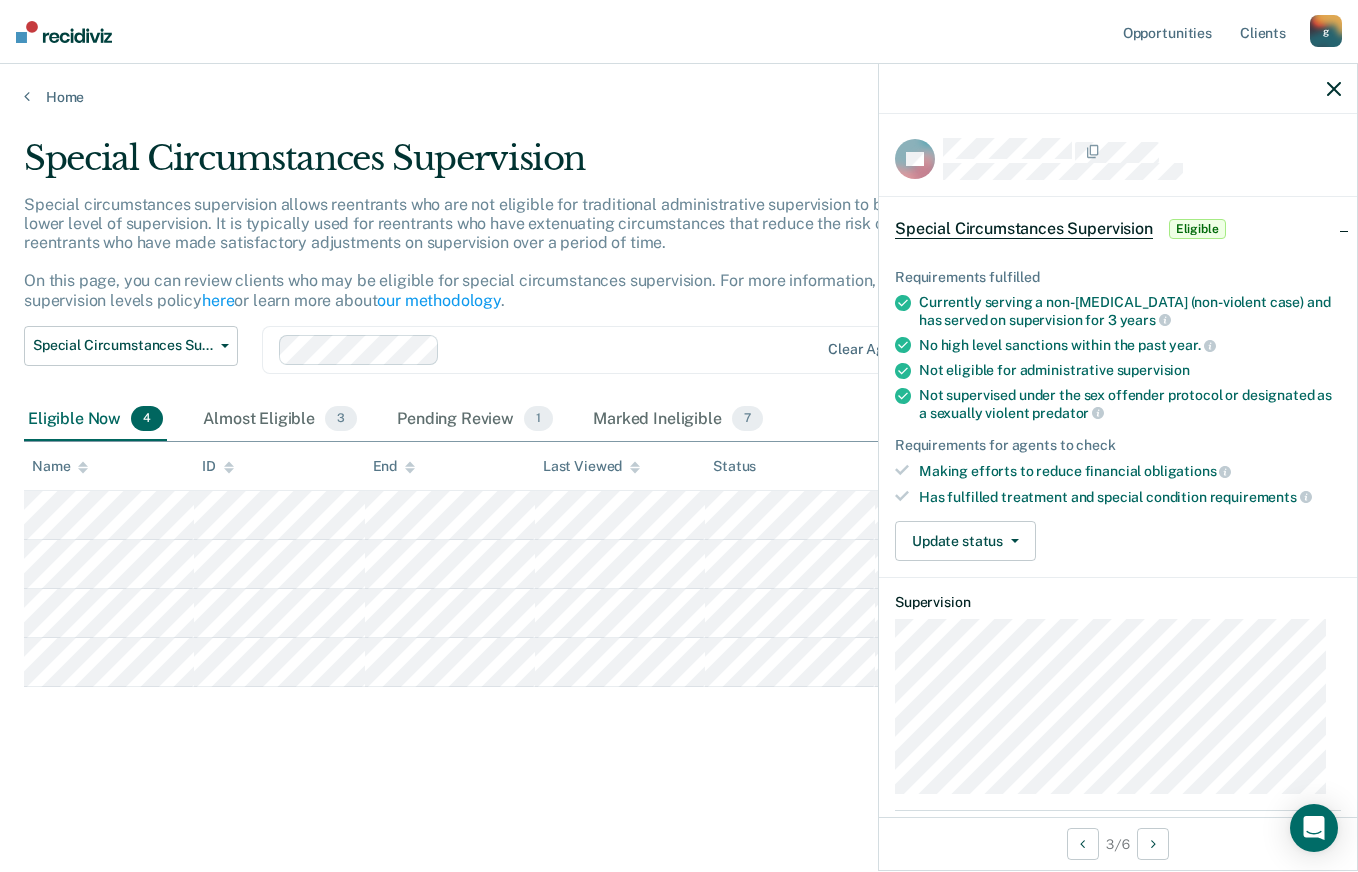 click 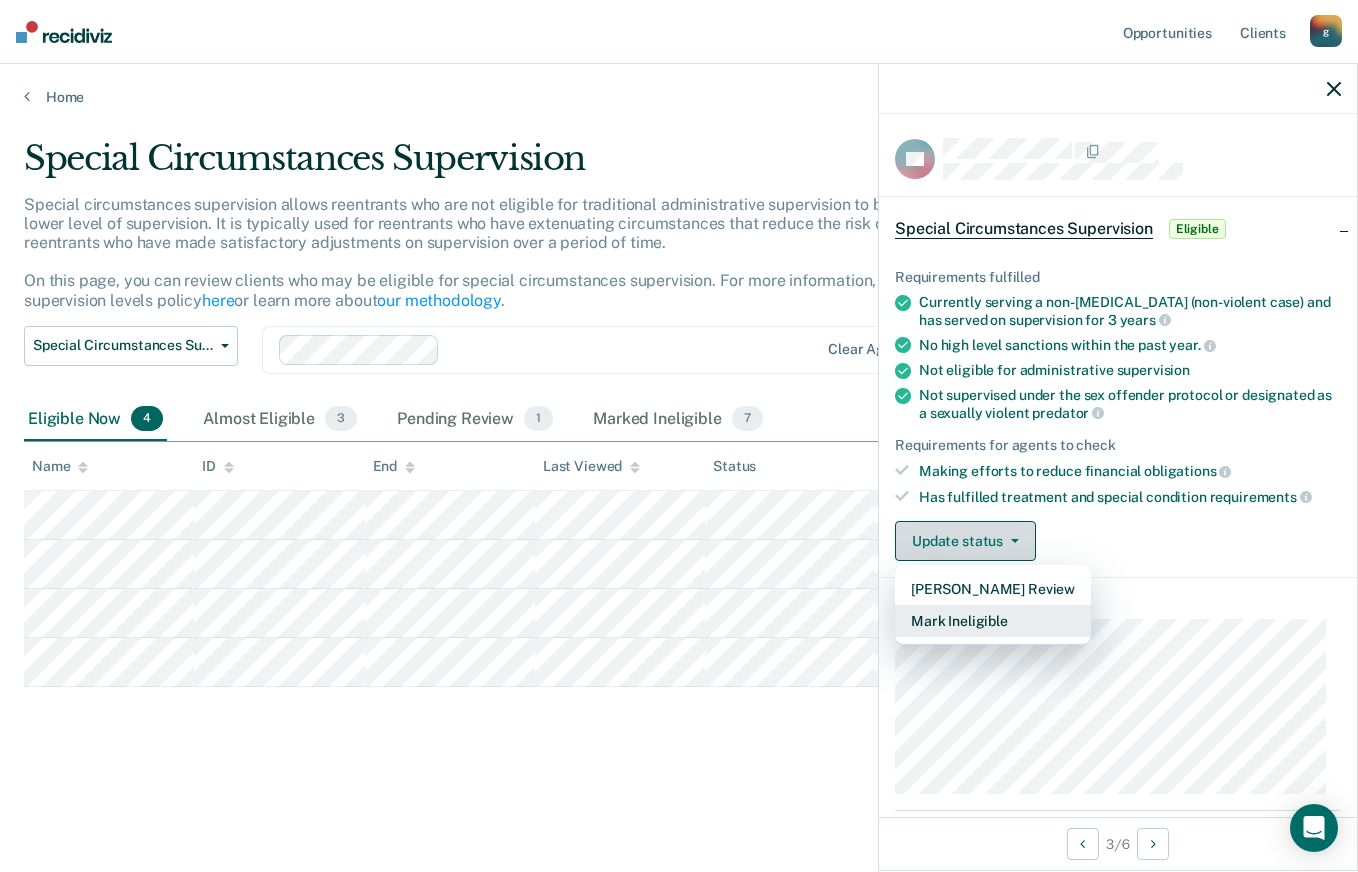 click on "Mark Ineligible" at bounding box center [993, 621] 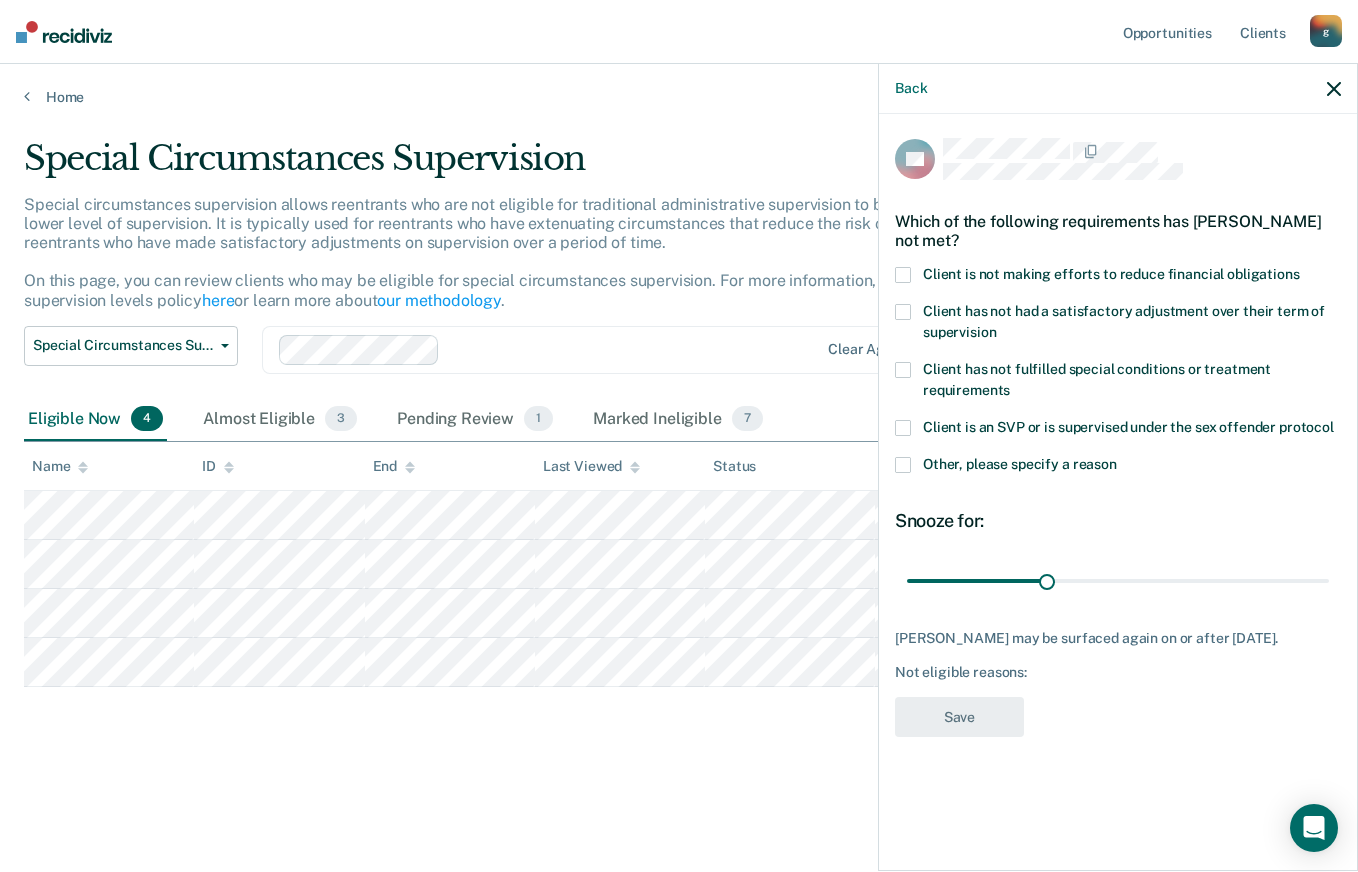 click at bounding box center (903, 275) 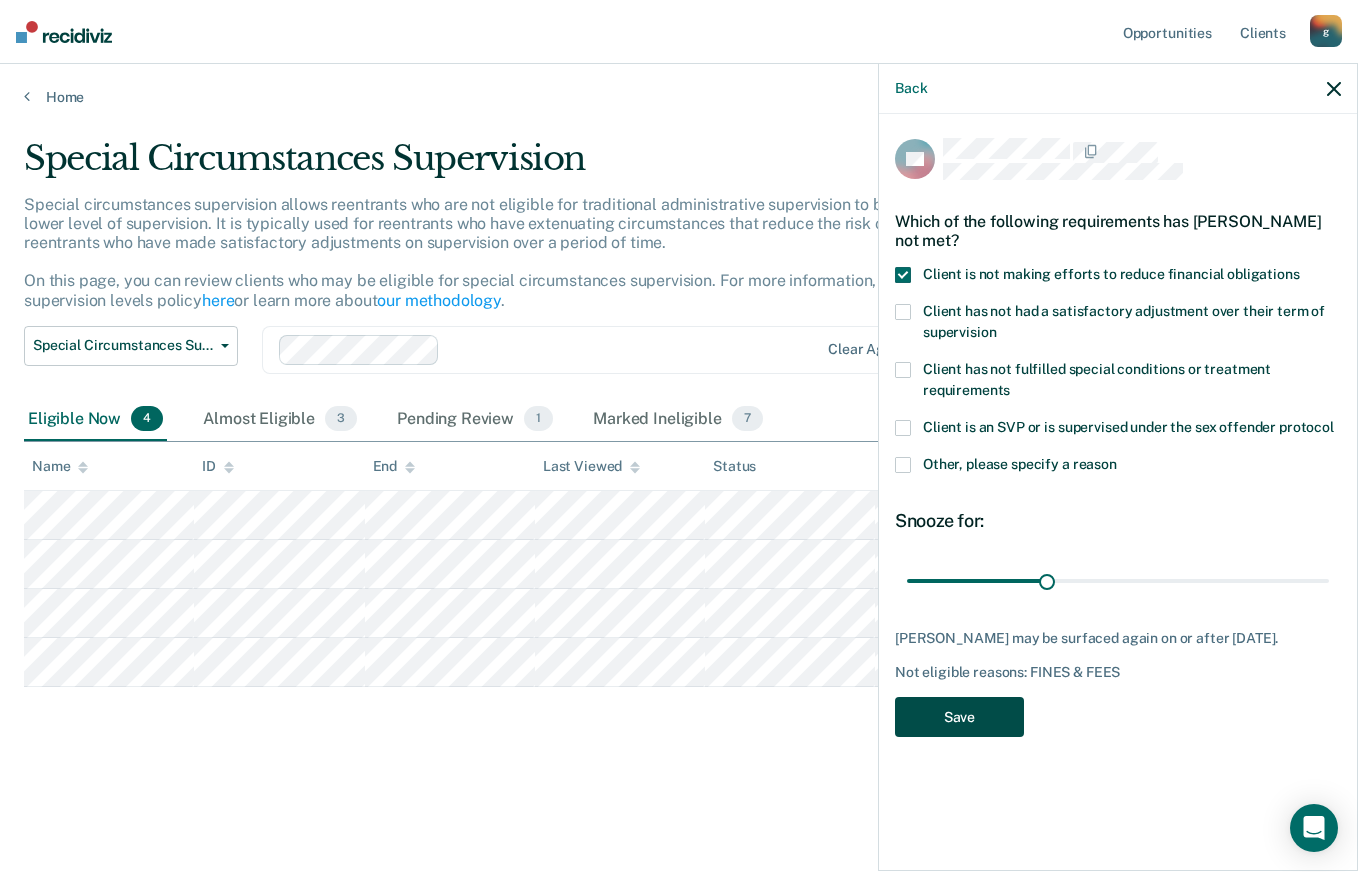 click on "Save" at bounding box center (959, 717) 